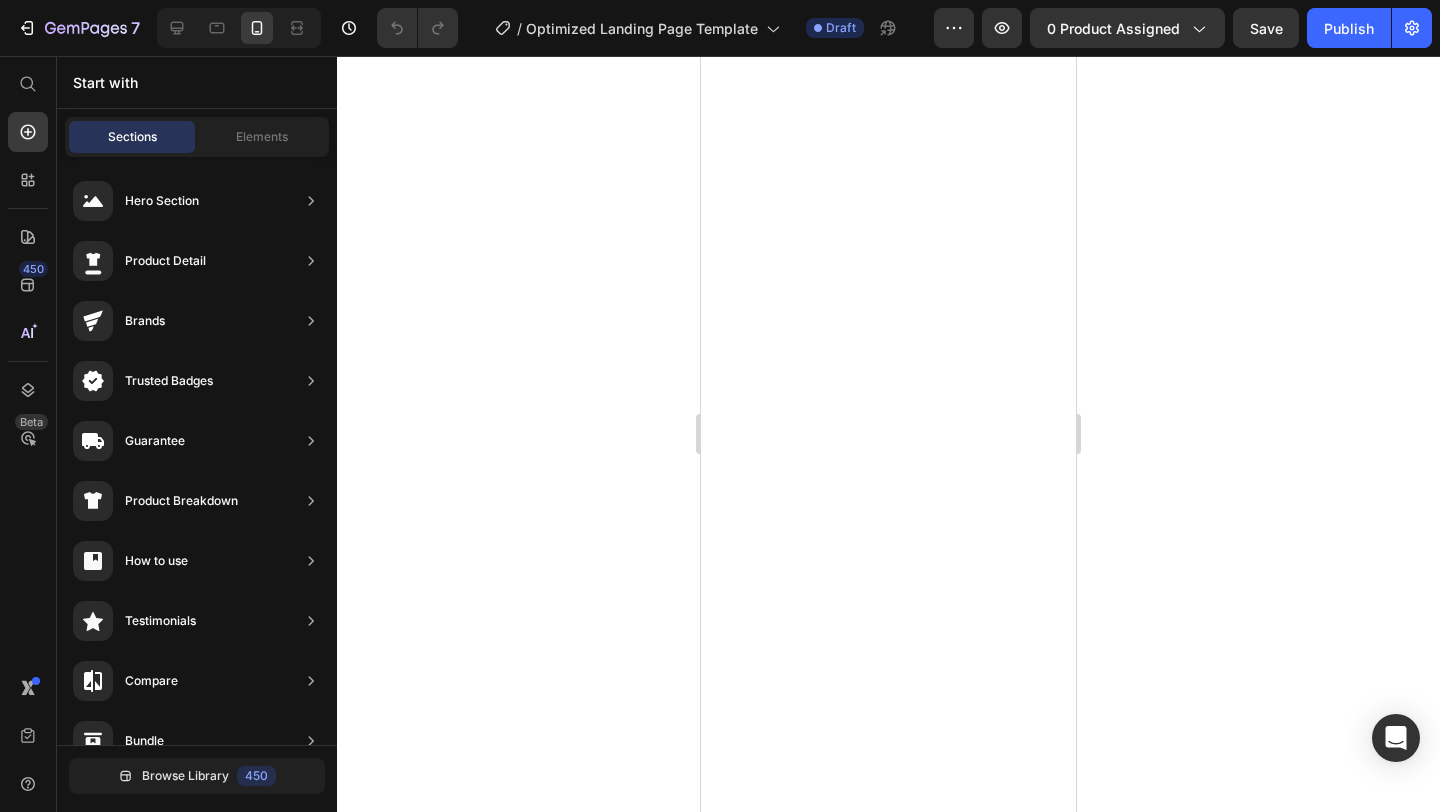 scroll, scrollTop: 0, scrollLeft: 0, axis: both 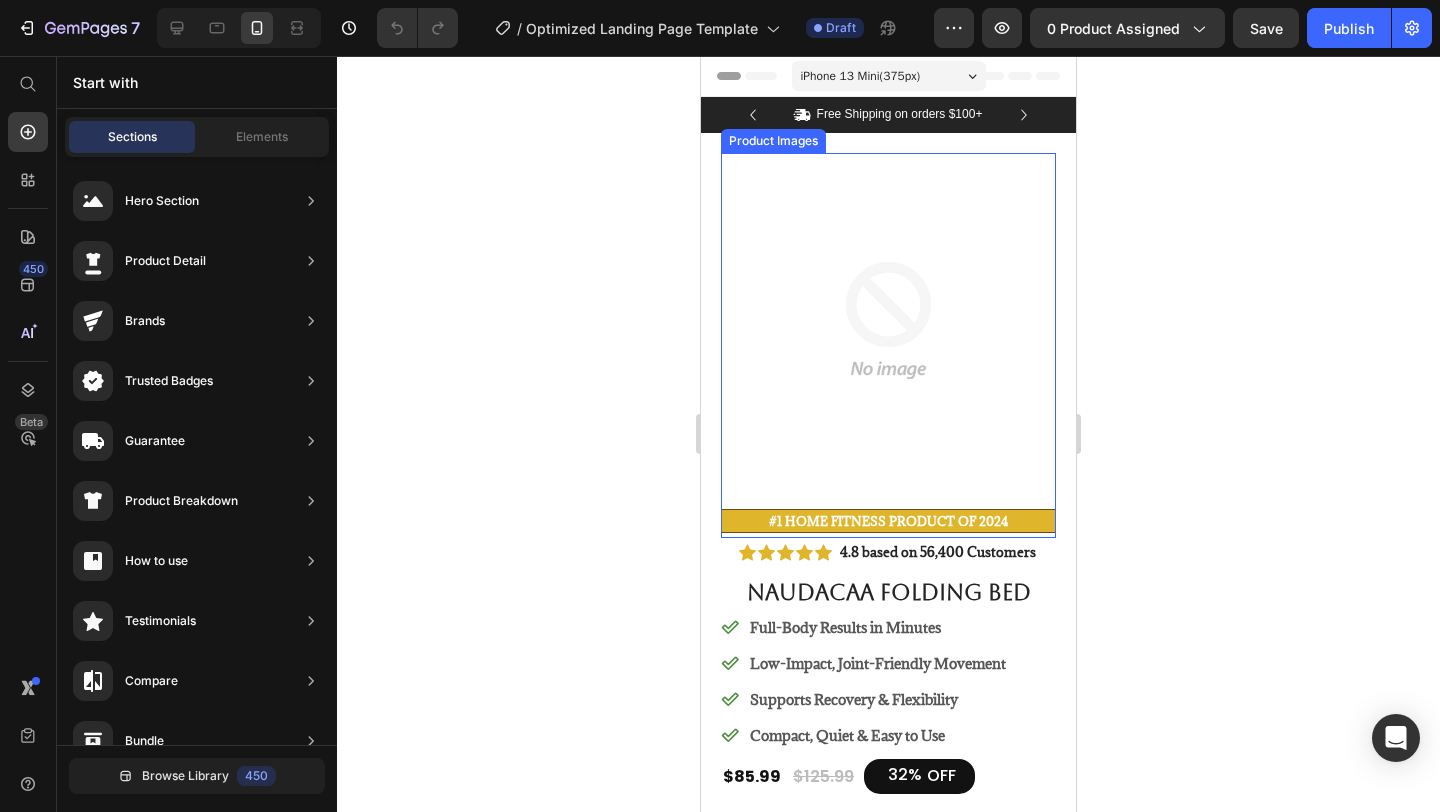 click at bounding box center [888, 320] 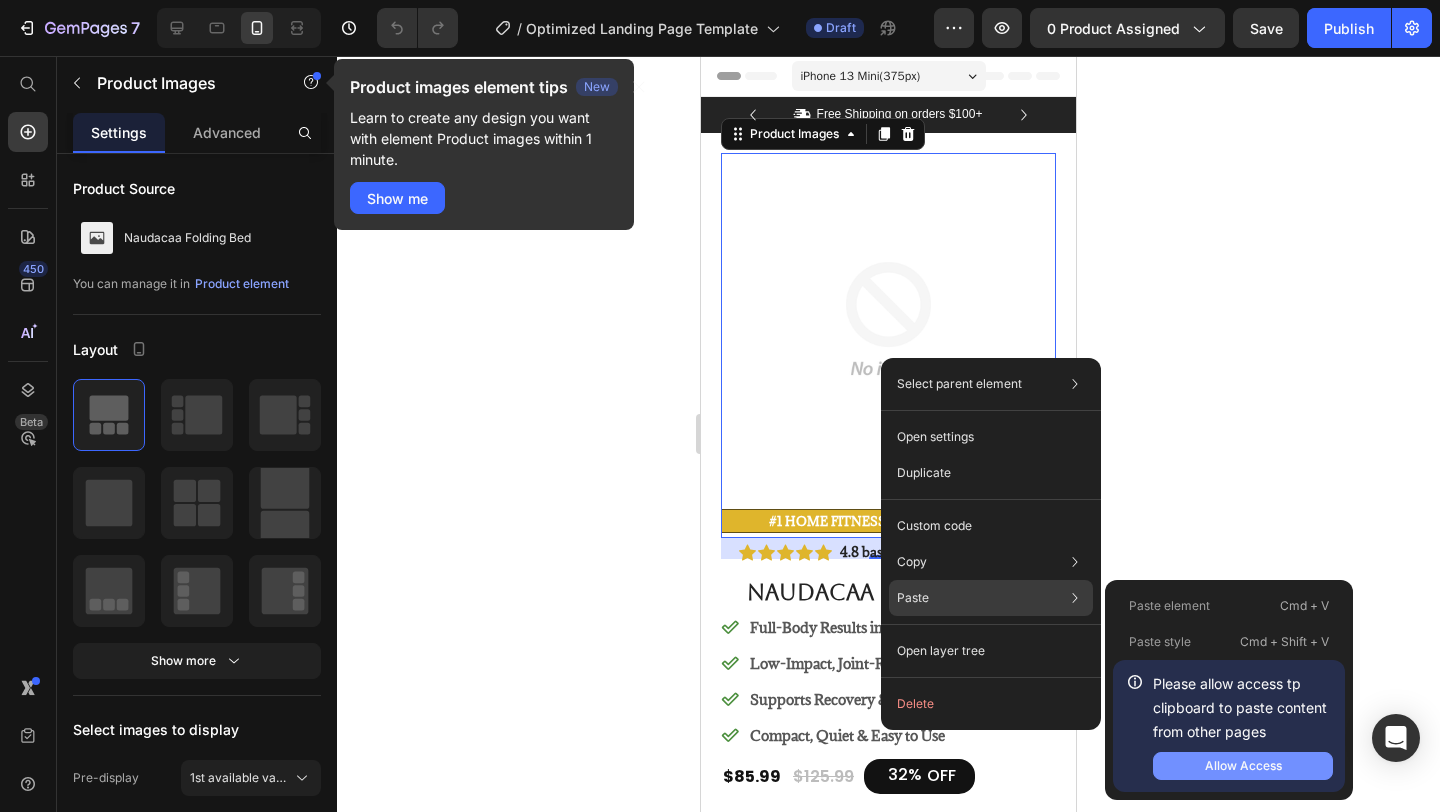 click on "Allow Access" at bounding box center [1243, 766] 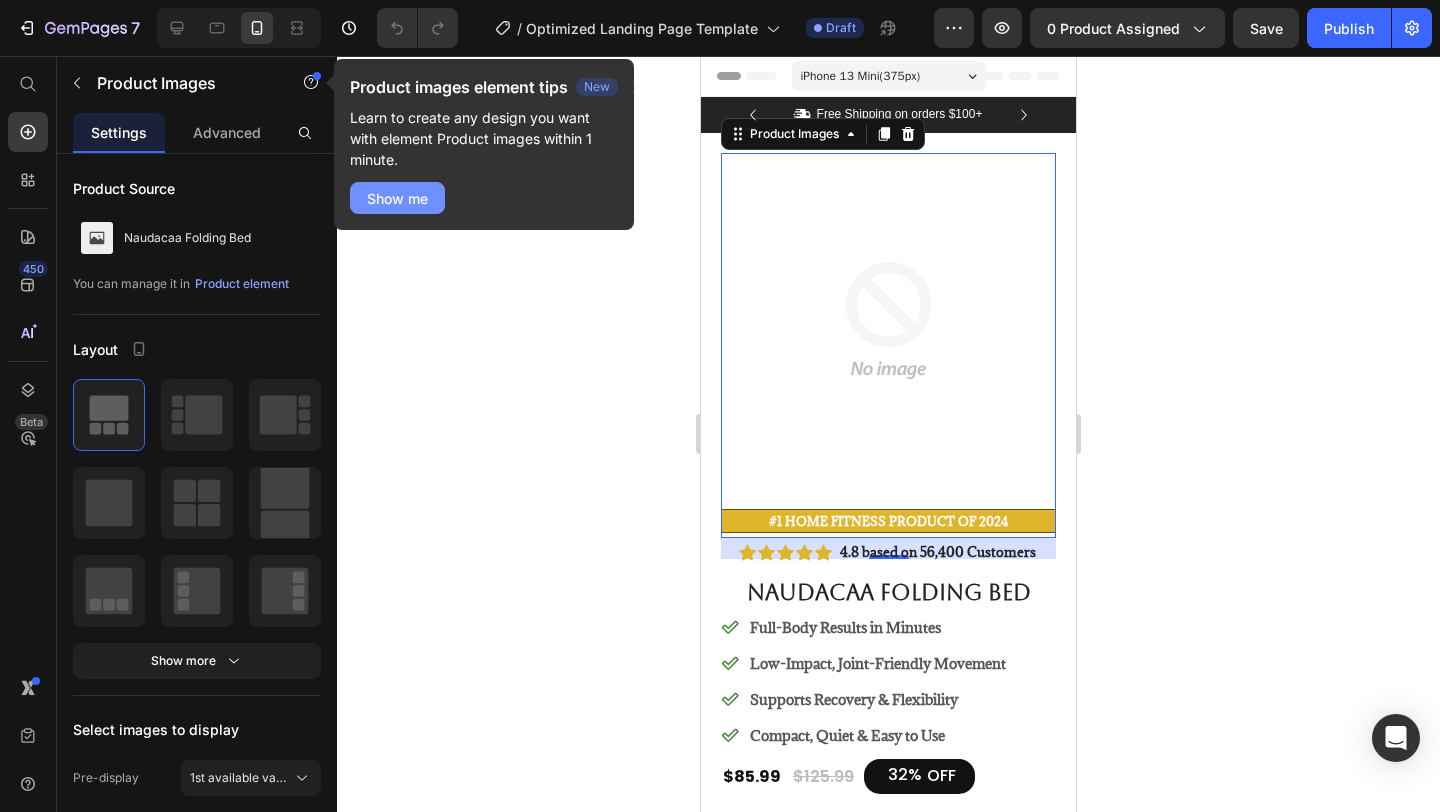 click on "Show me" at bounding box center (397, 198) 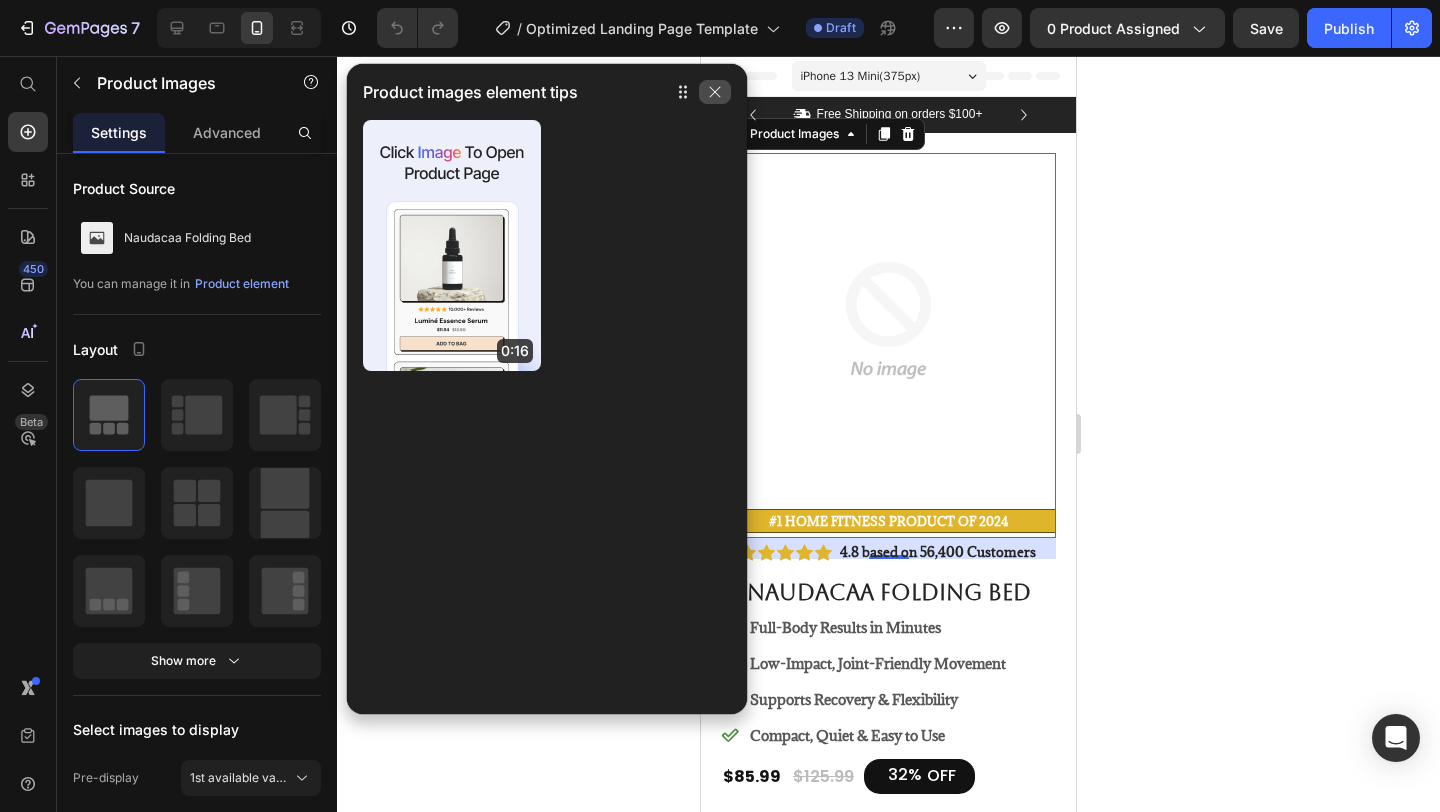 click 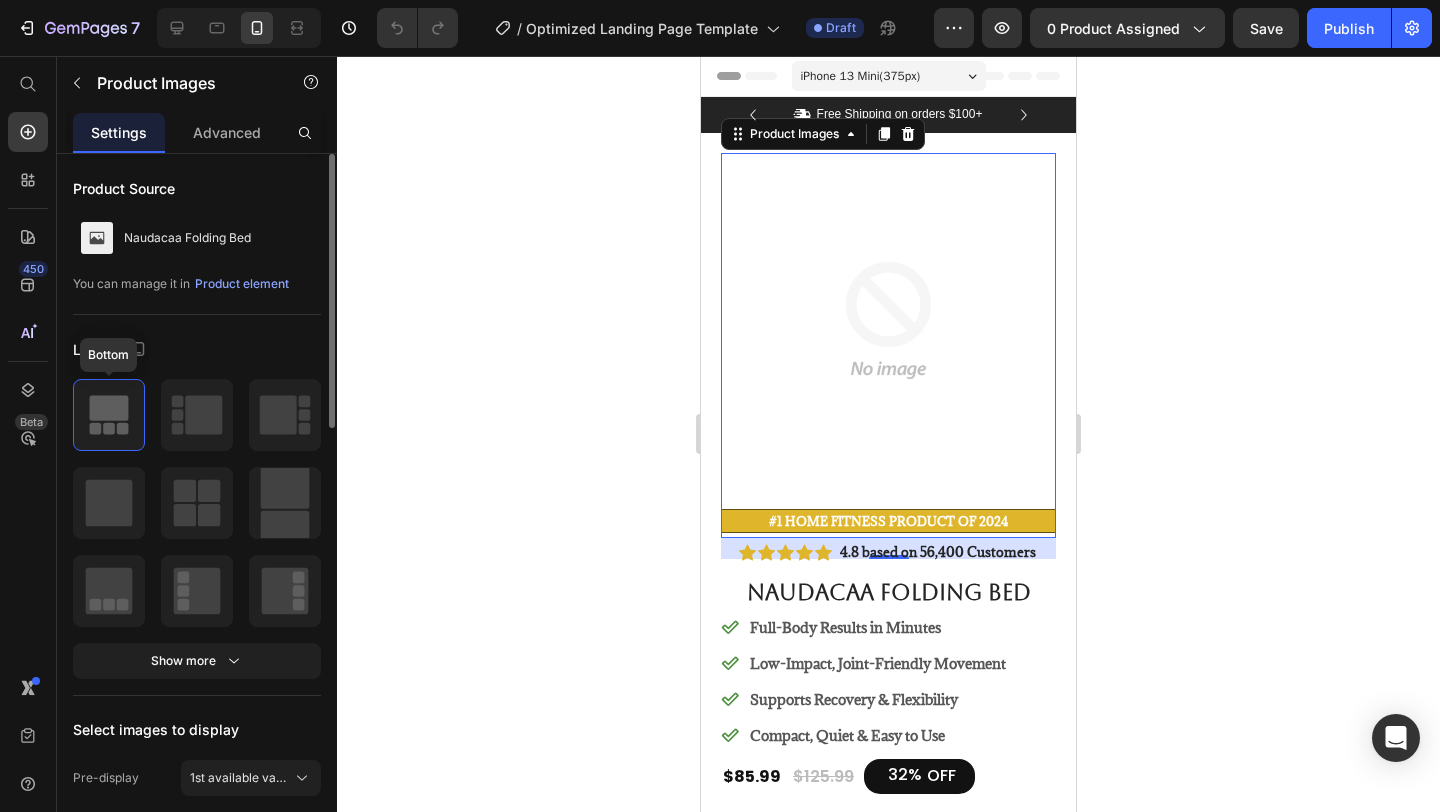 click 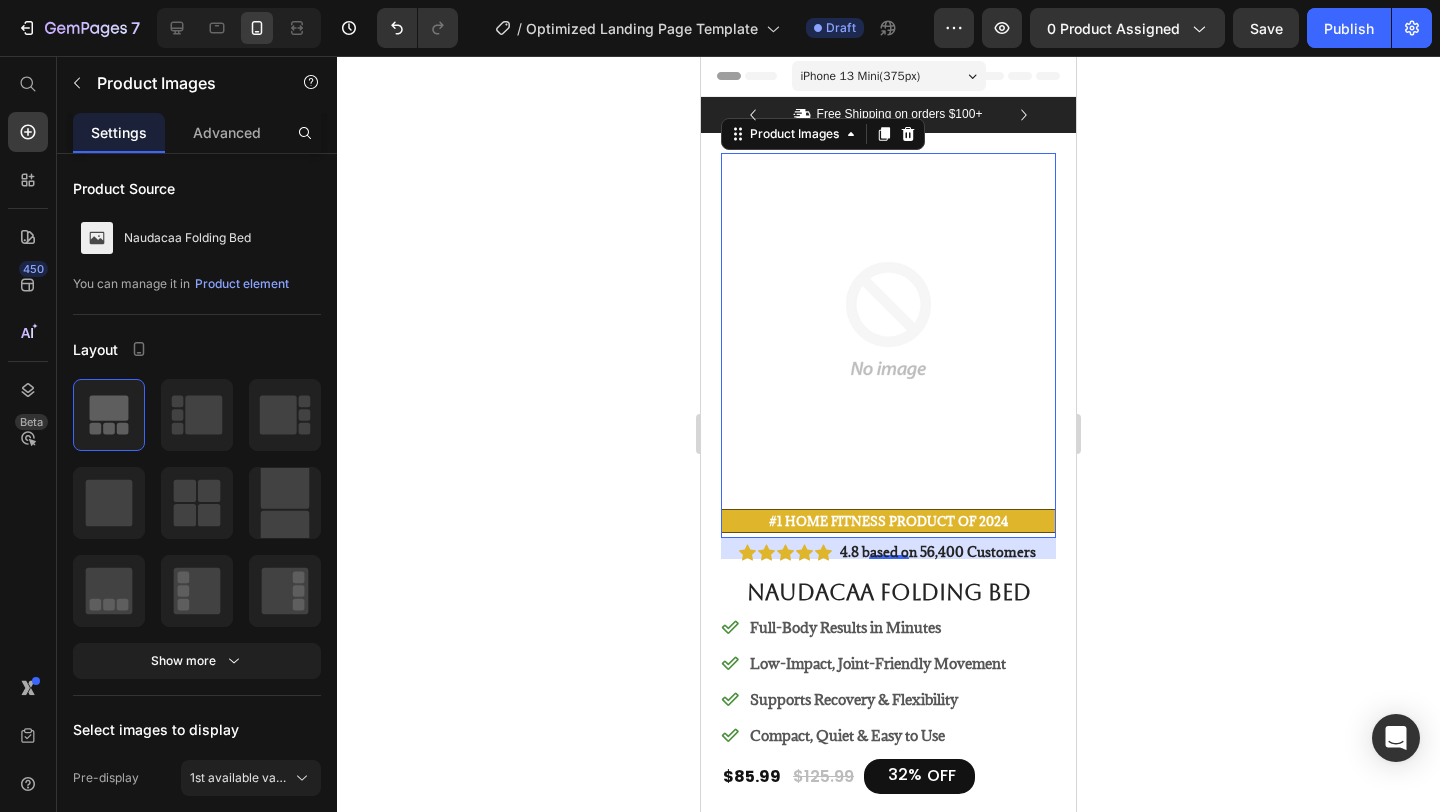 click at bounding box center (888, 320) 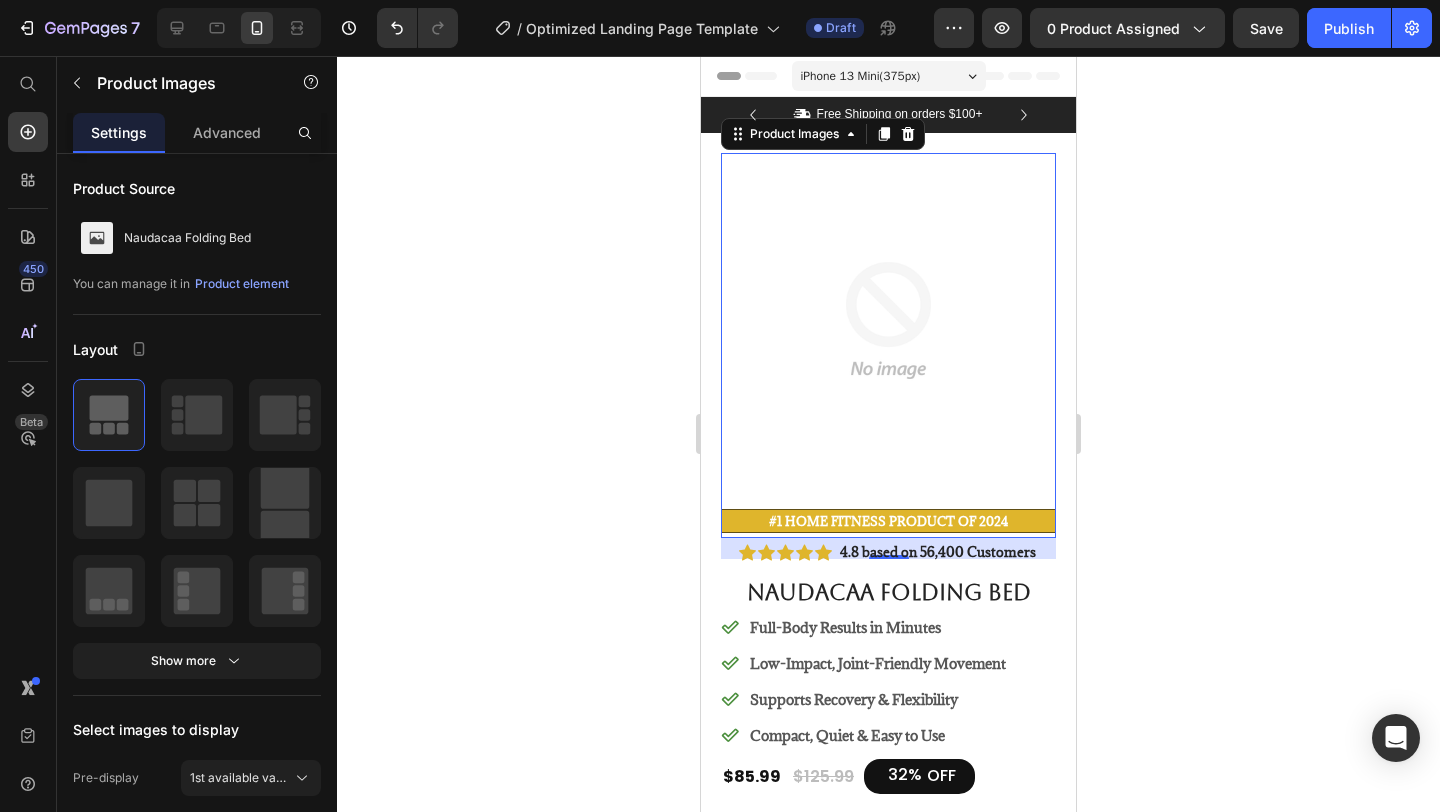 click at bounding box center (888, 320) 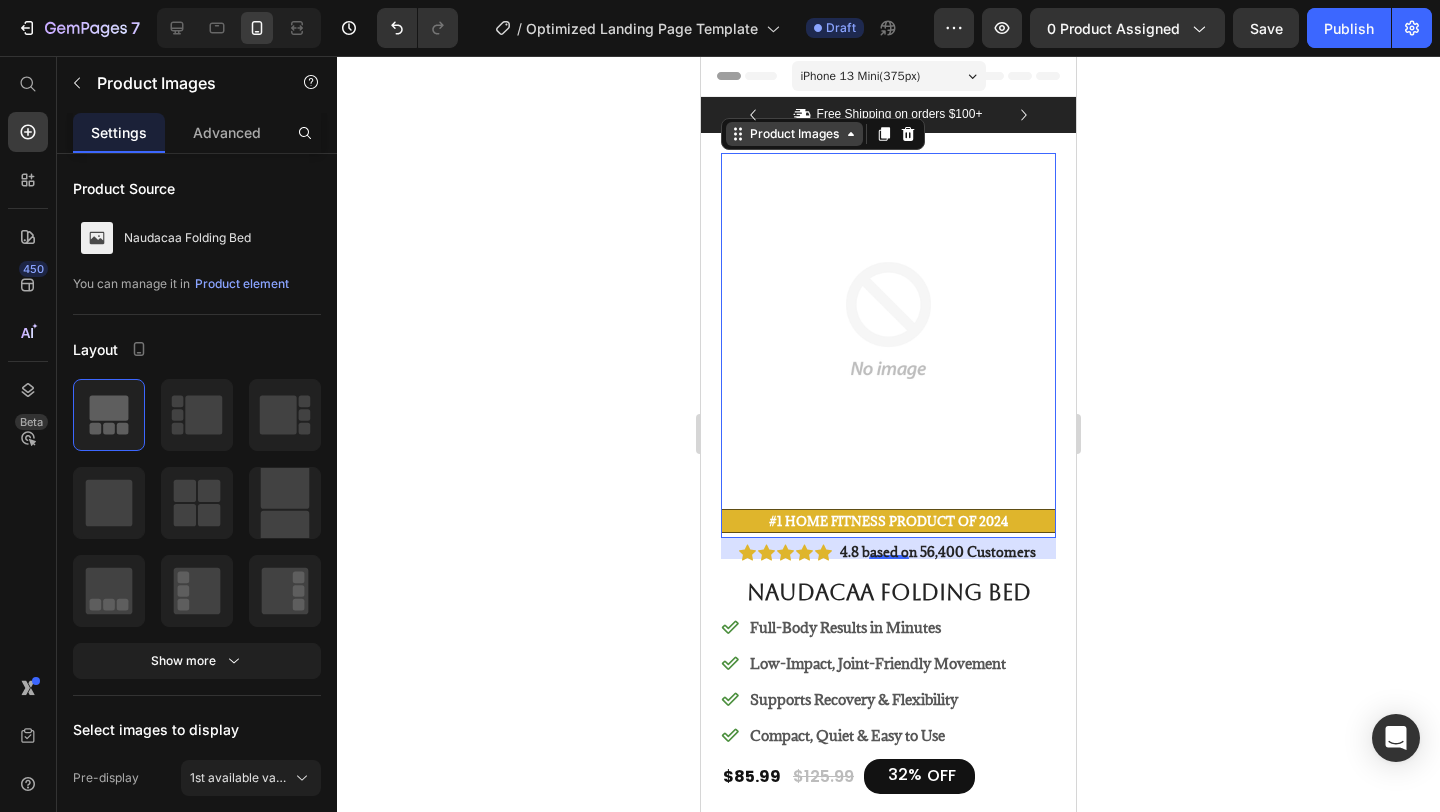 click on "Product Images" at bounding box center [794, 134] 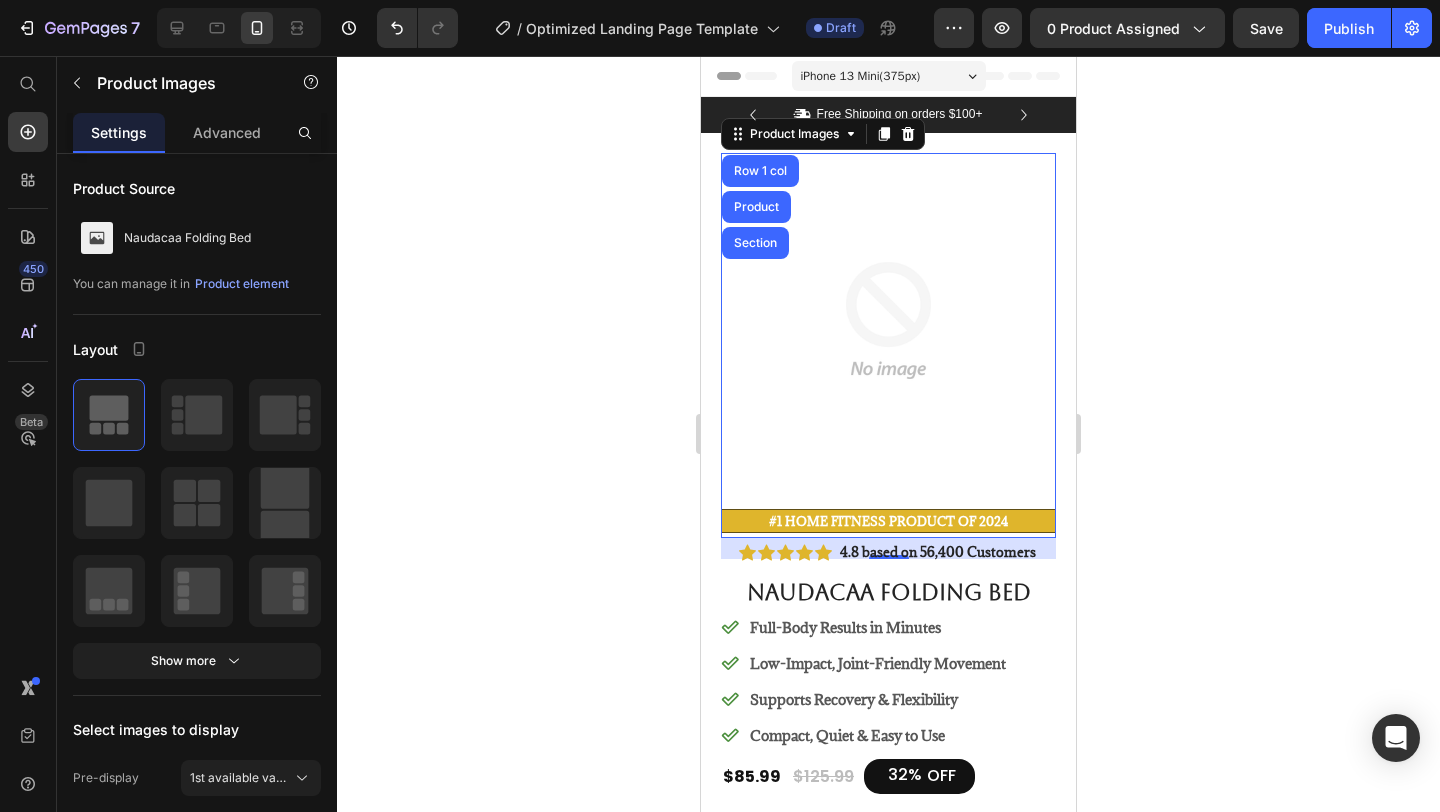 click at bounding box center (888, 320) 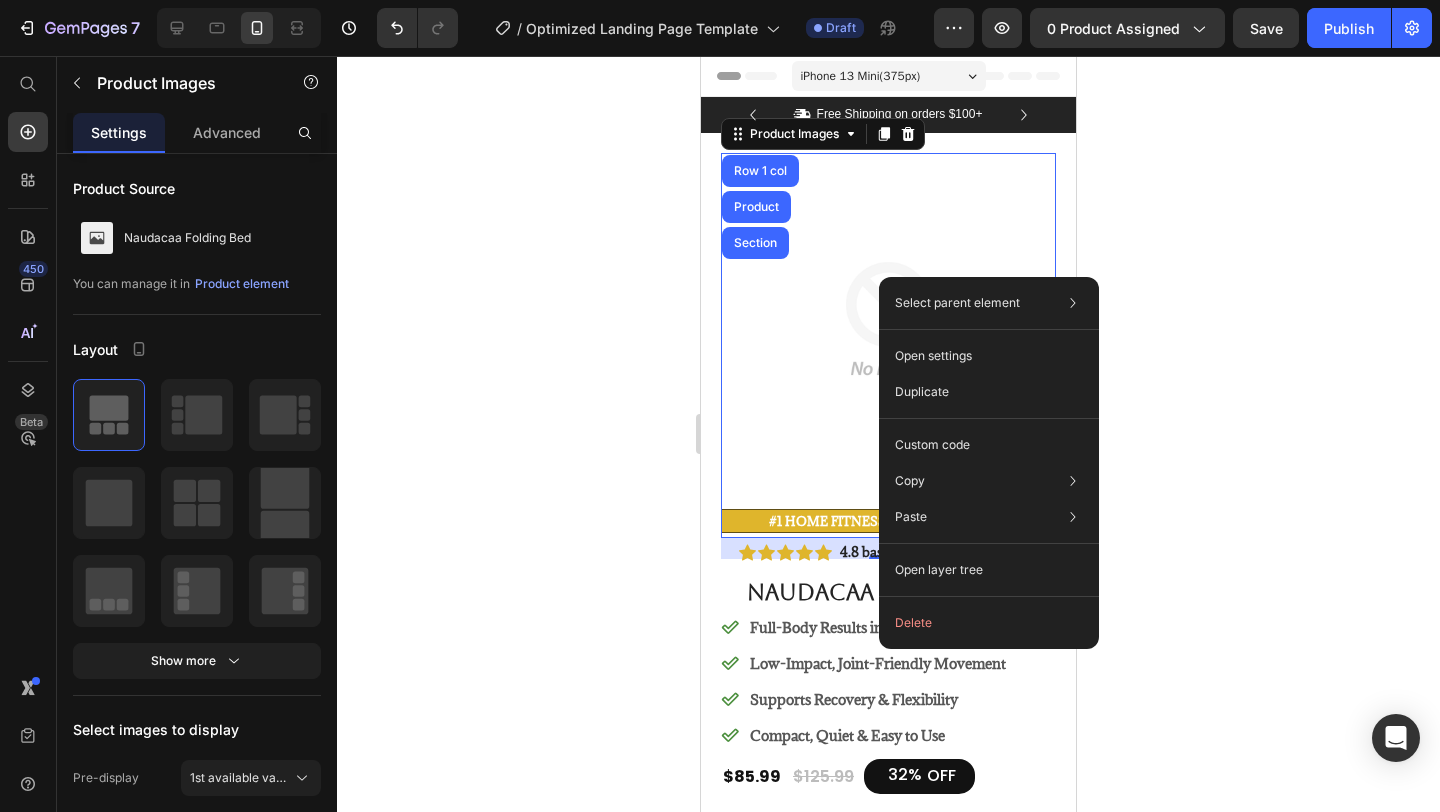 click at bounding box center (888, 320) 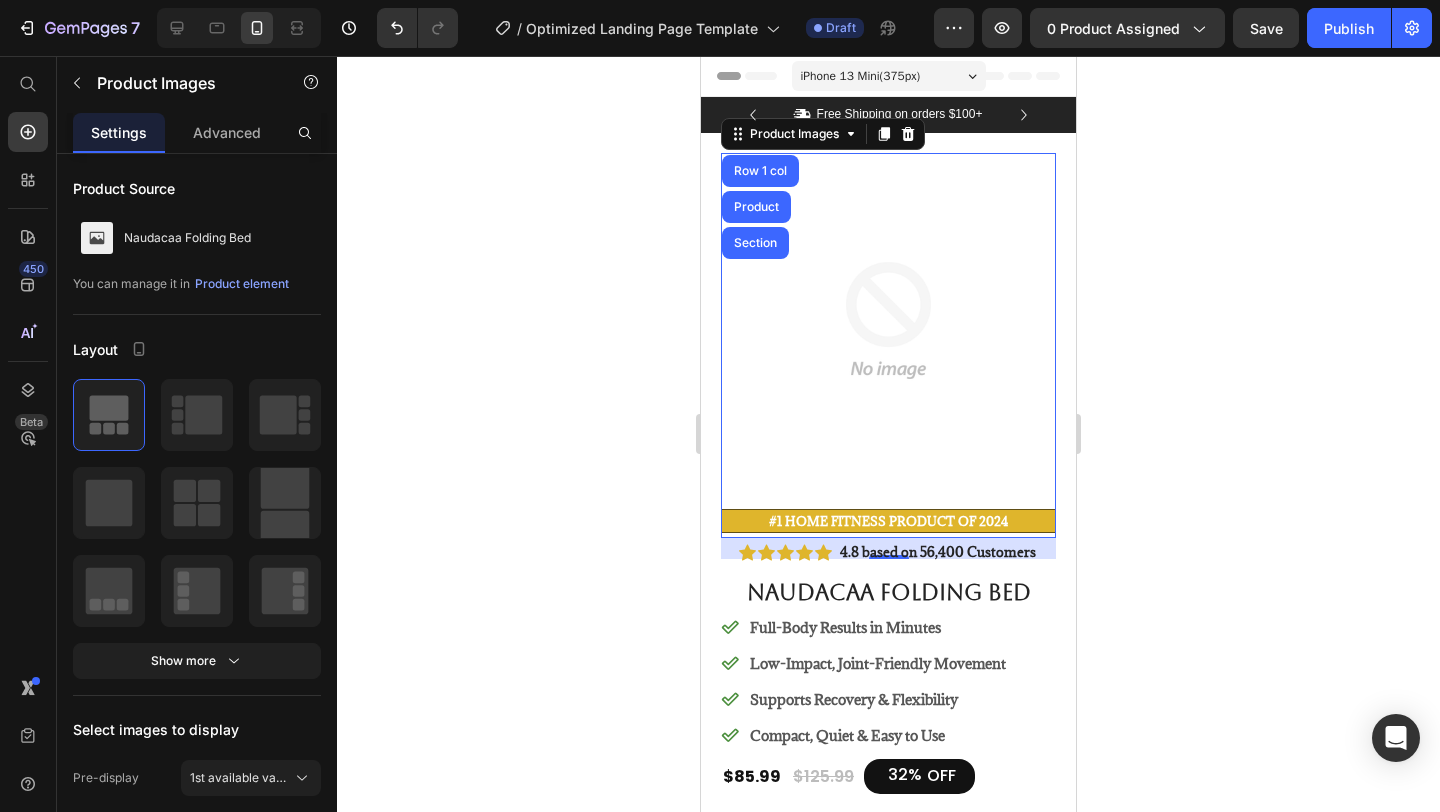 click 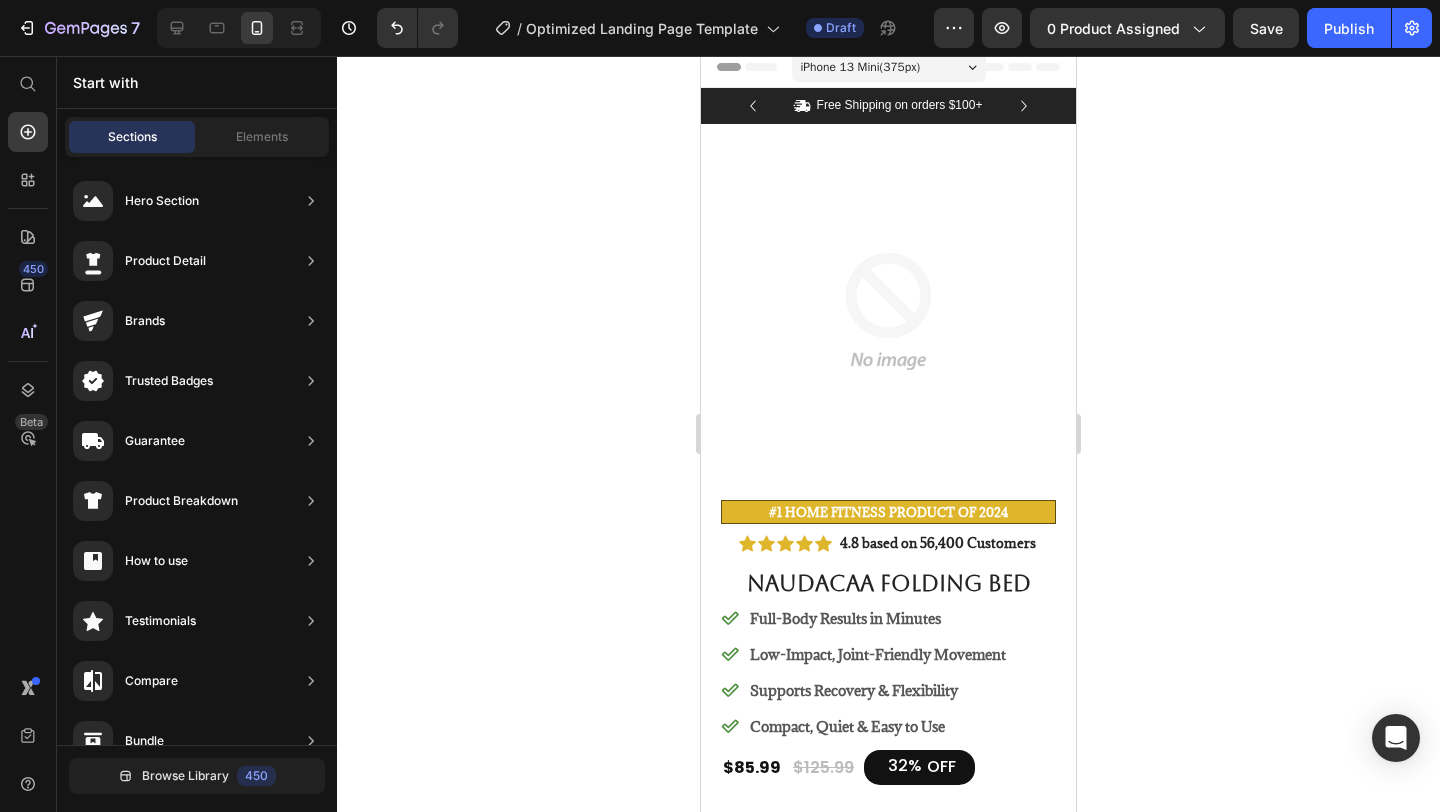 scroll, scrollTop: 0, scrollLeft: 0, axis: both 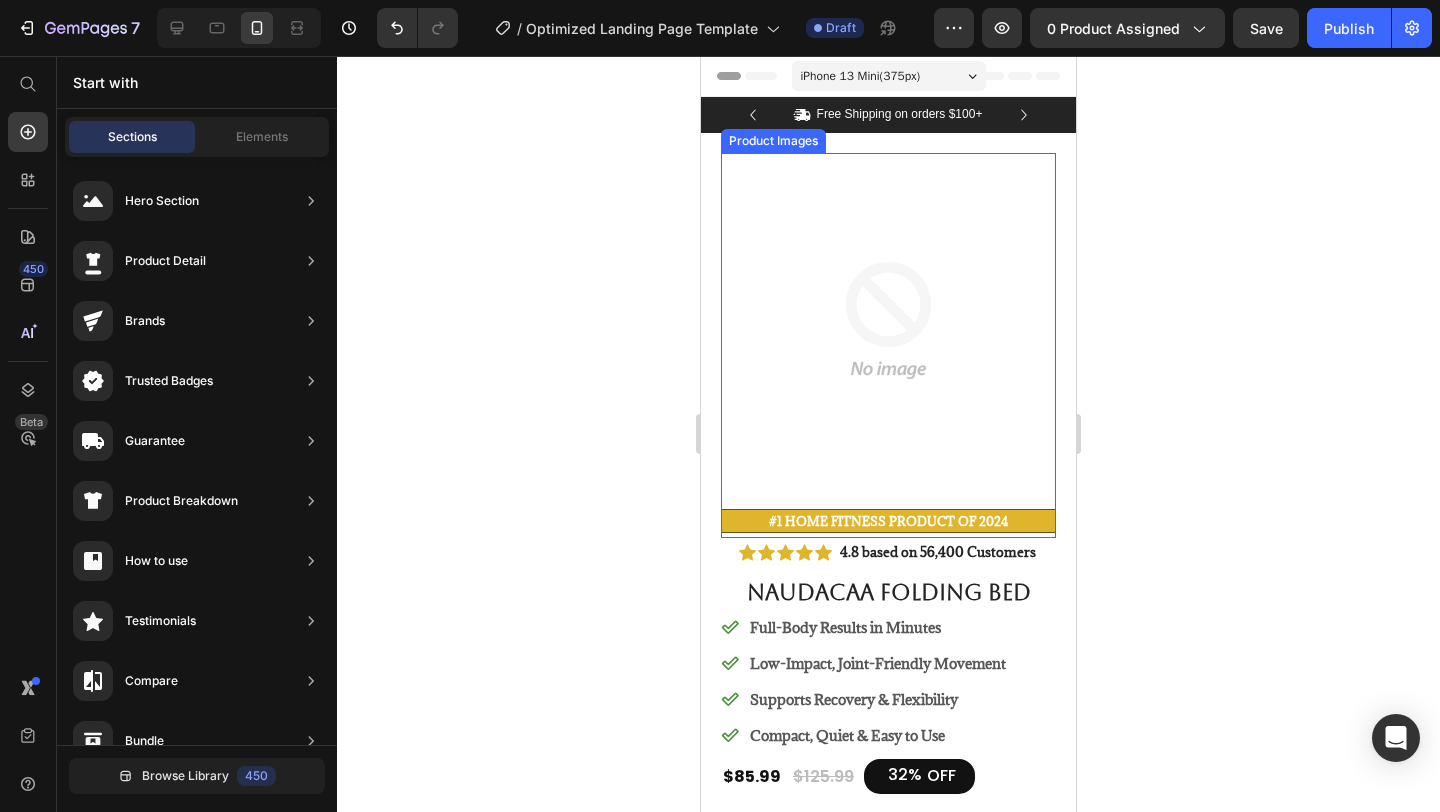 click at bounding box center (888, 320) 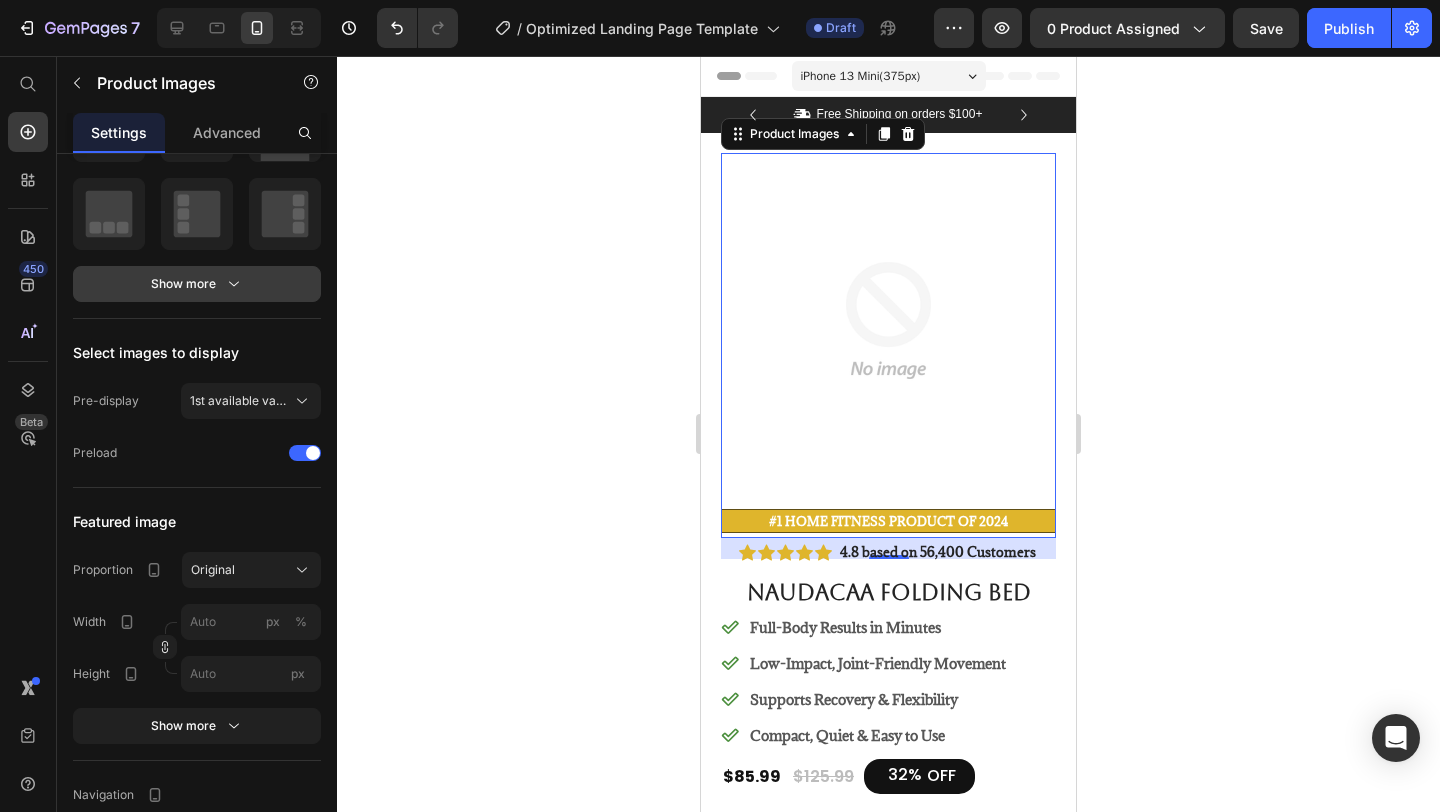 scroll, scrollTop: 0, scrollLeft: 0, axis: both 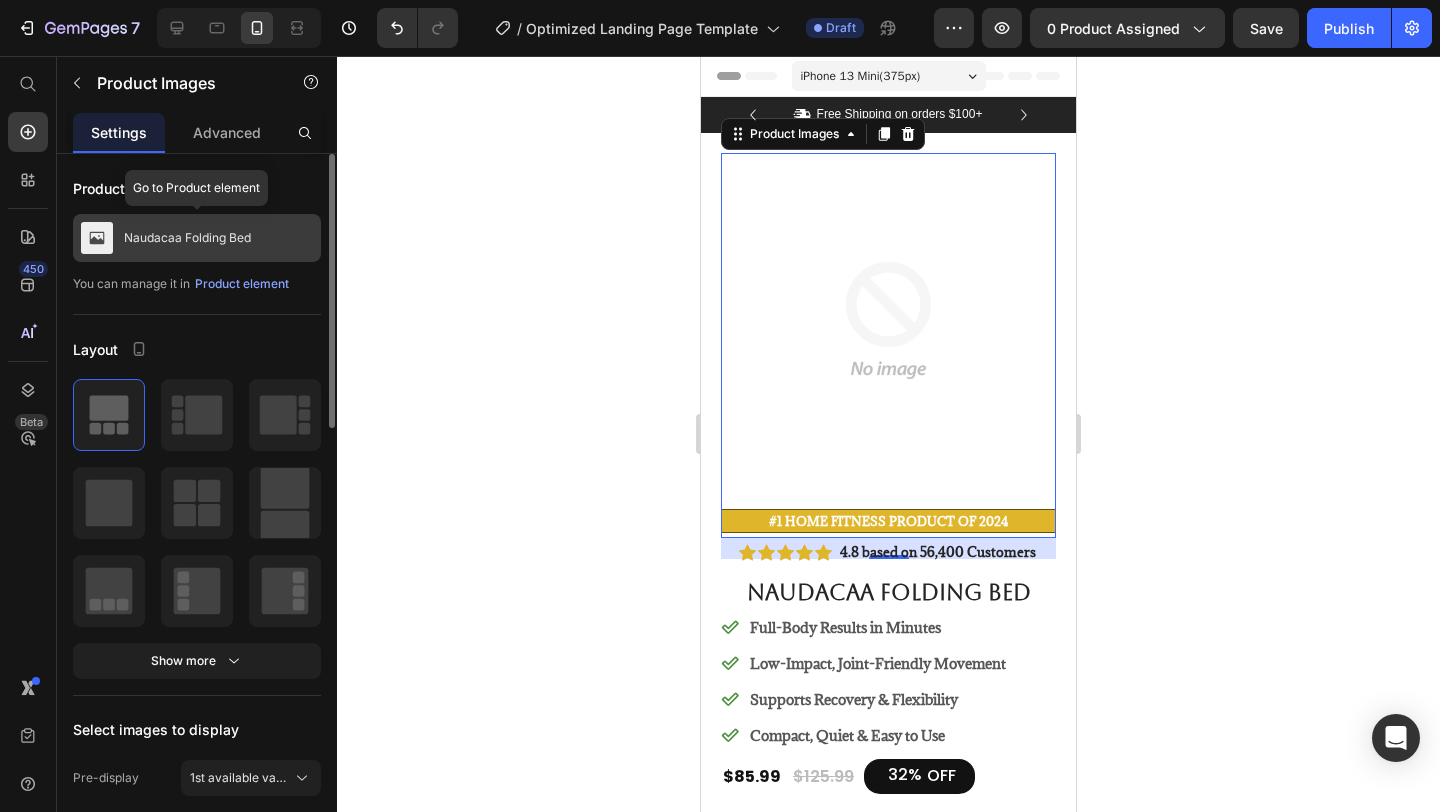 click 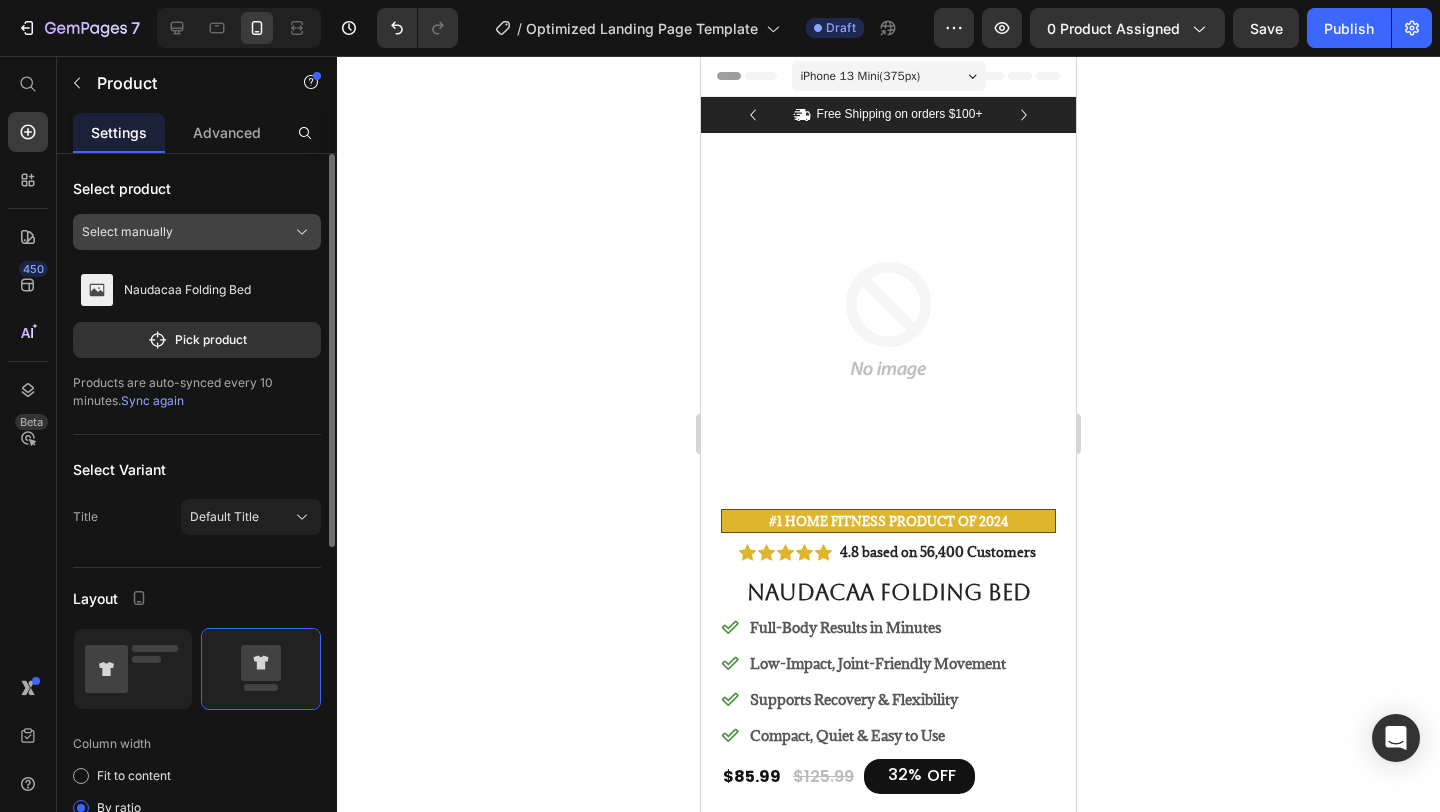 click on "Select manually" at bounding box center (197, 232) 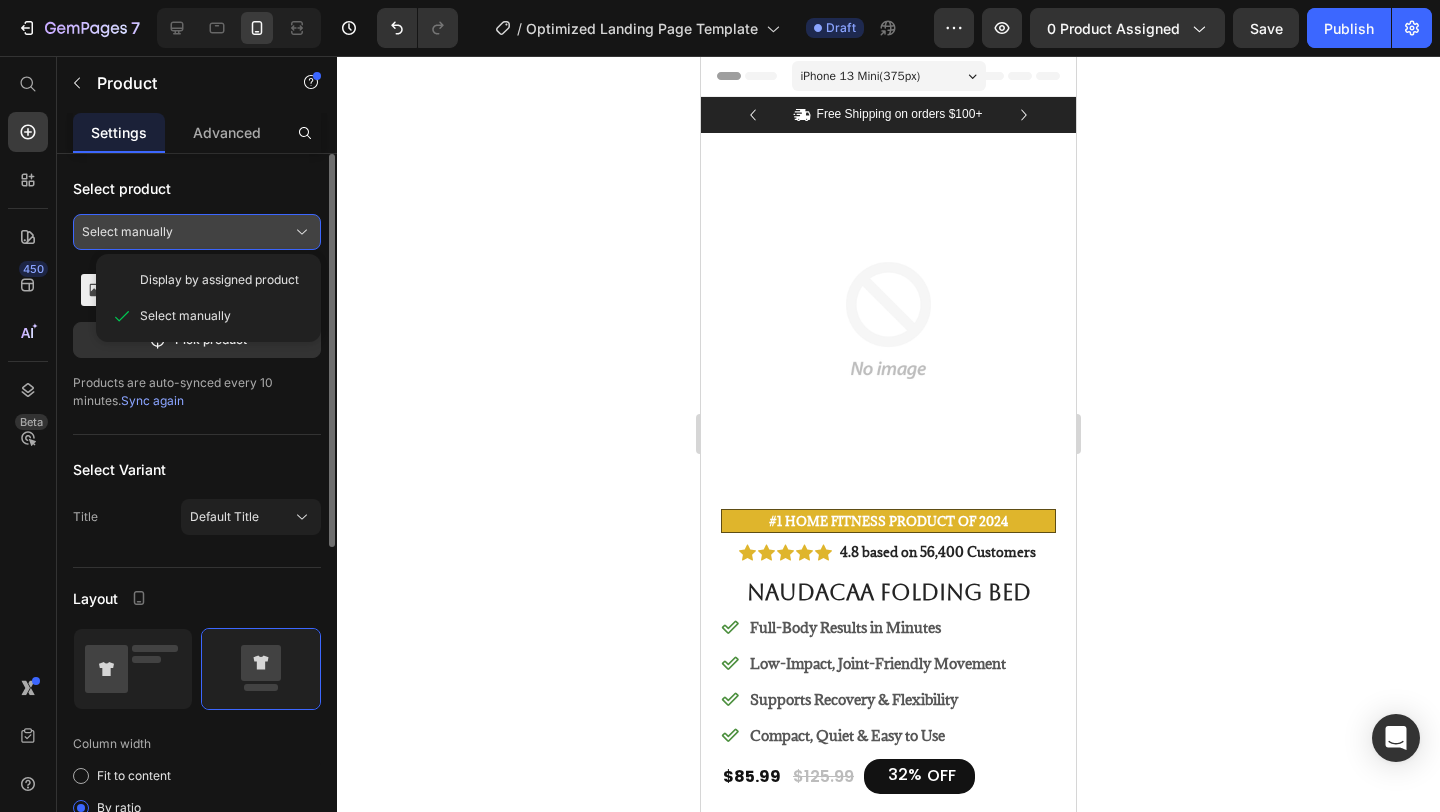click on "Select manually" at bounding box center (197, 232) 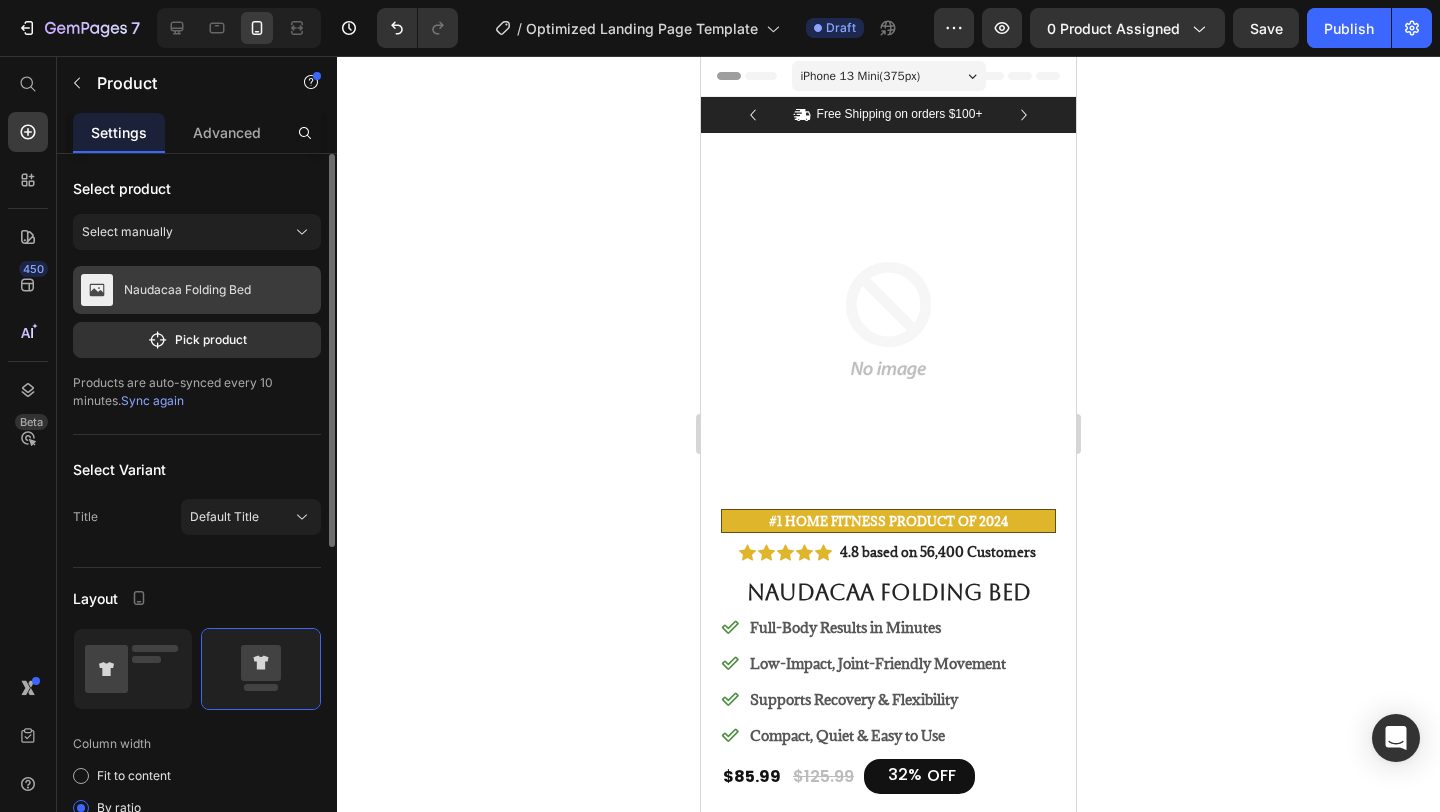 click 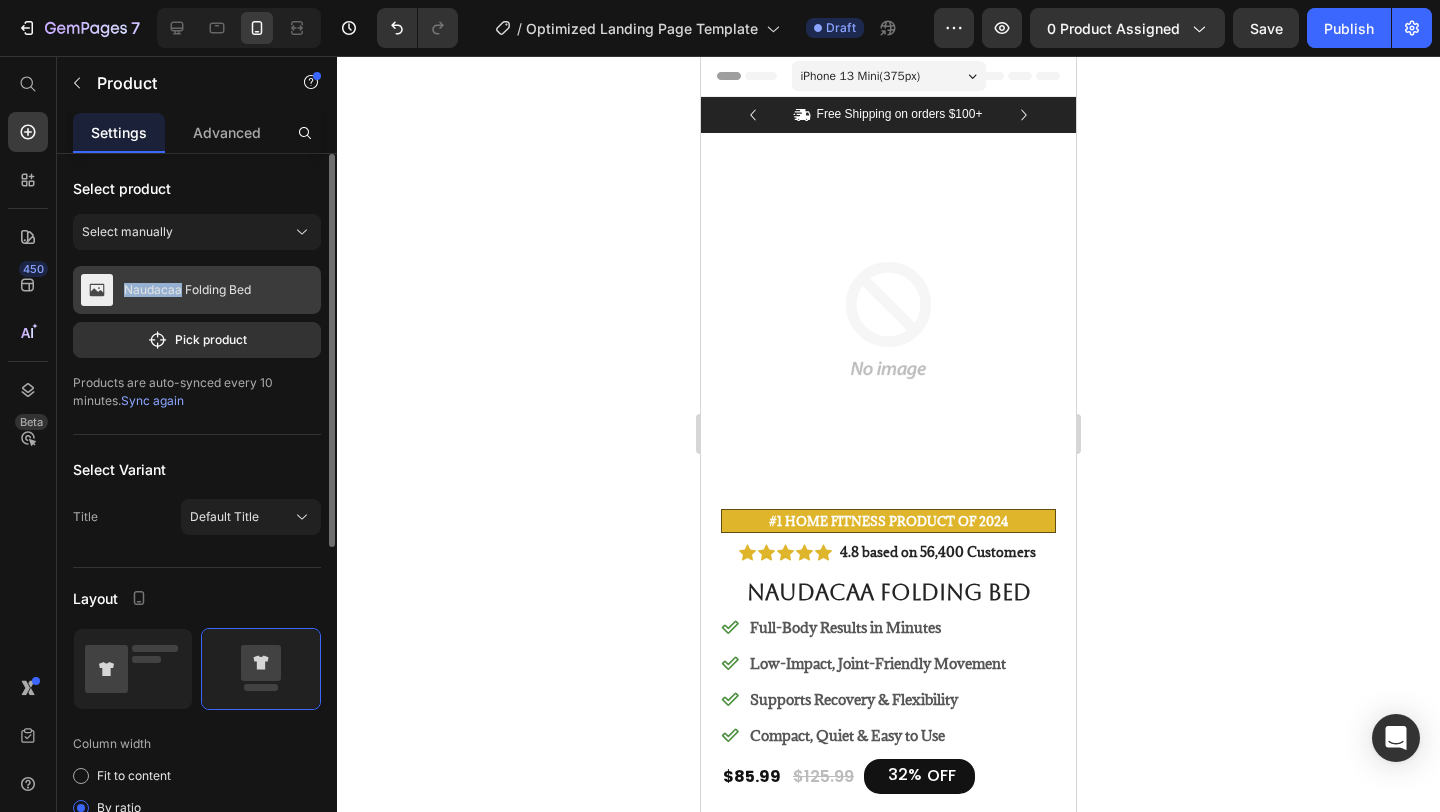 click 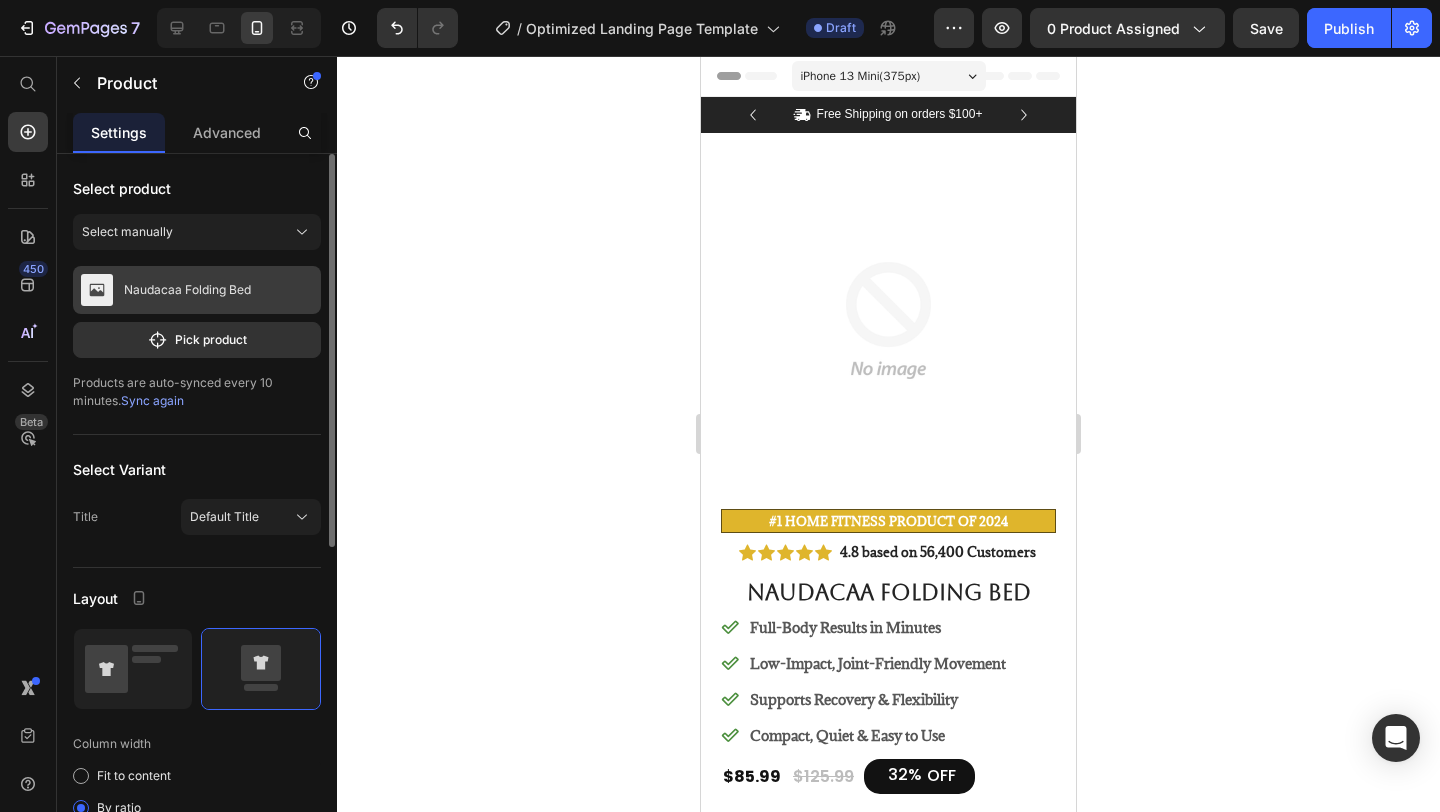 click on "Naudacaa Folding Bed" at bounding box center (187, 290) 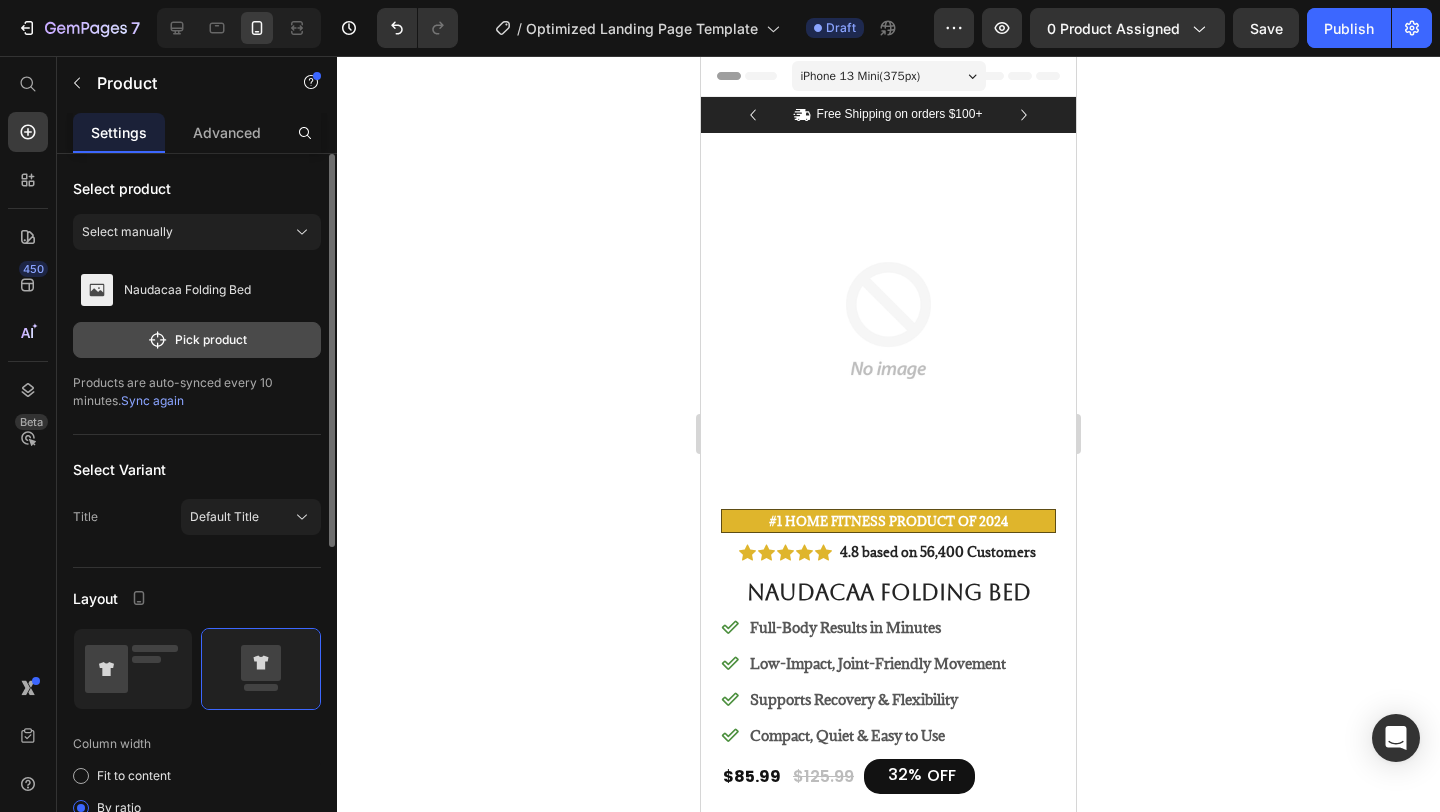 click on "Pick product" 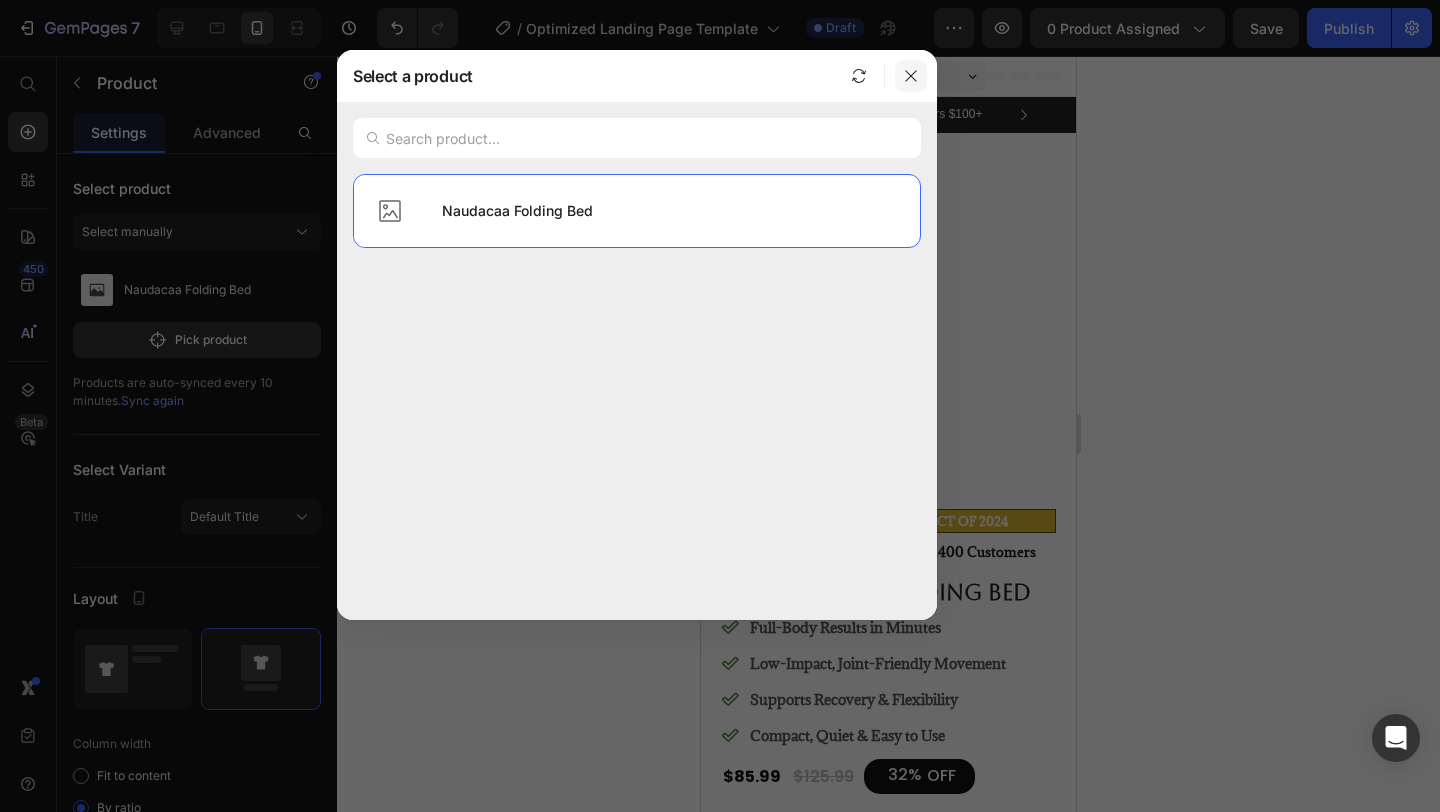 click at bounding box center [911, 76] 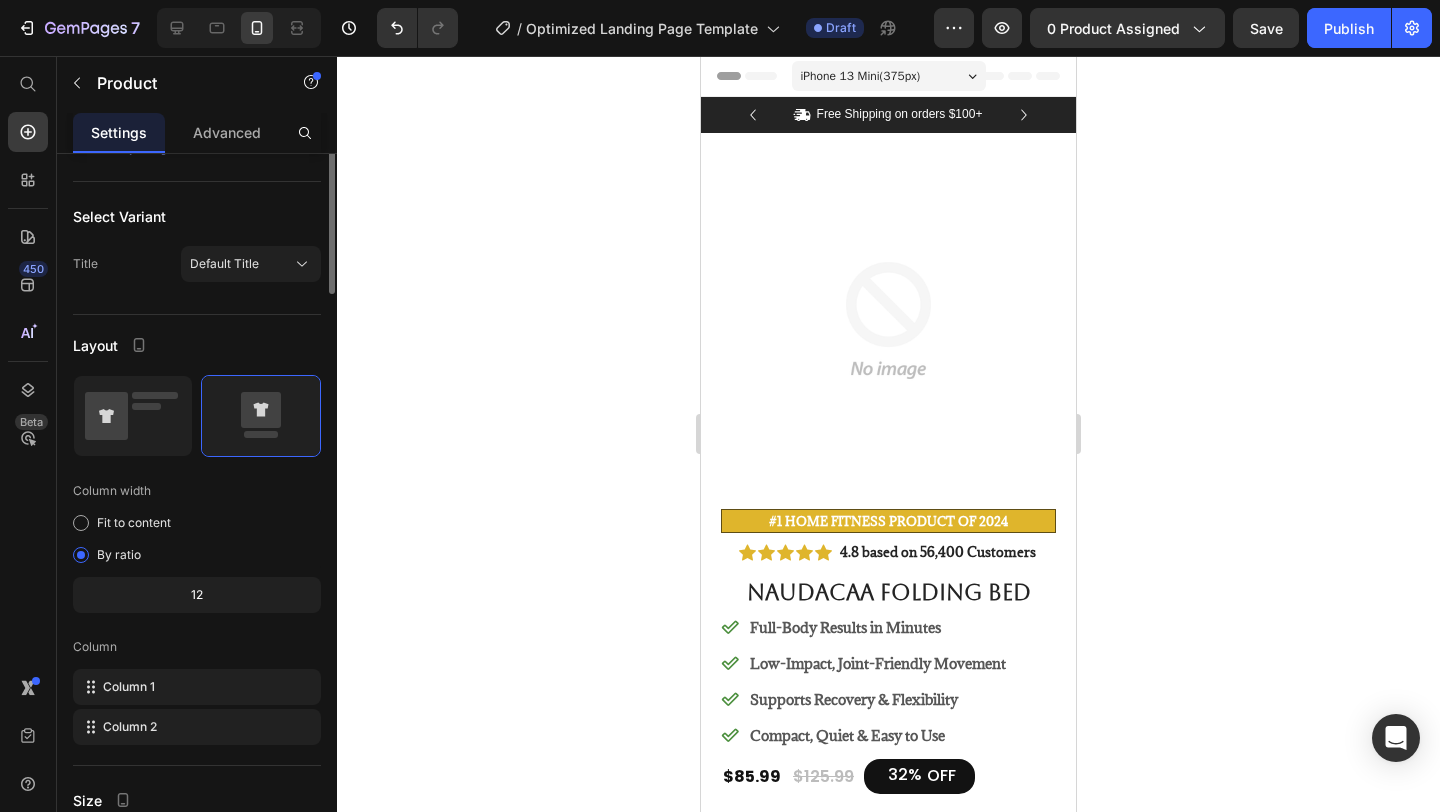 scroll, scrollTop: 0, scrollLeft: 0, axis: both 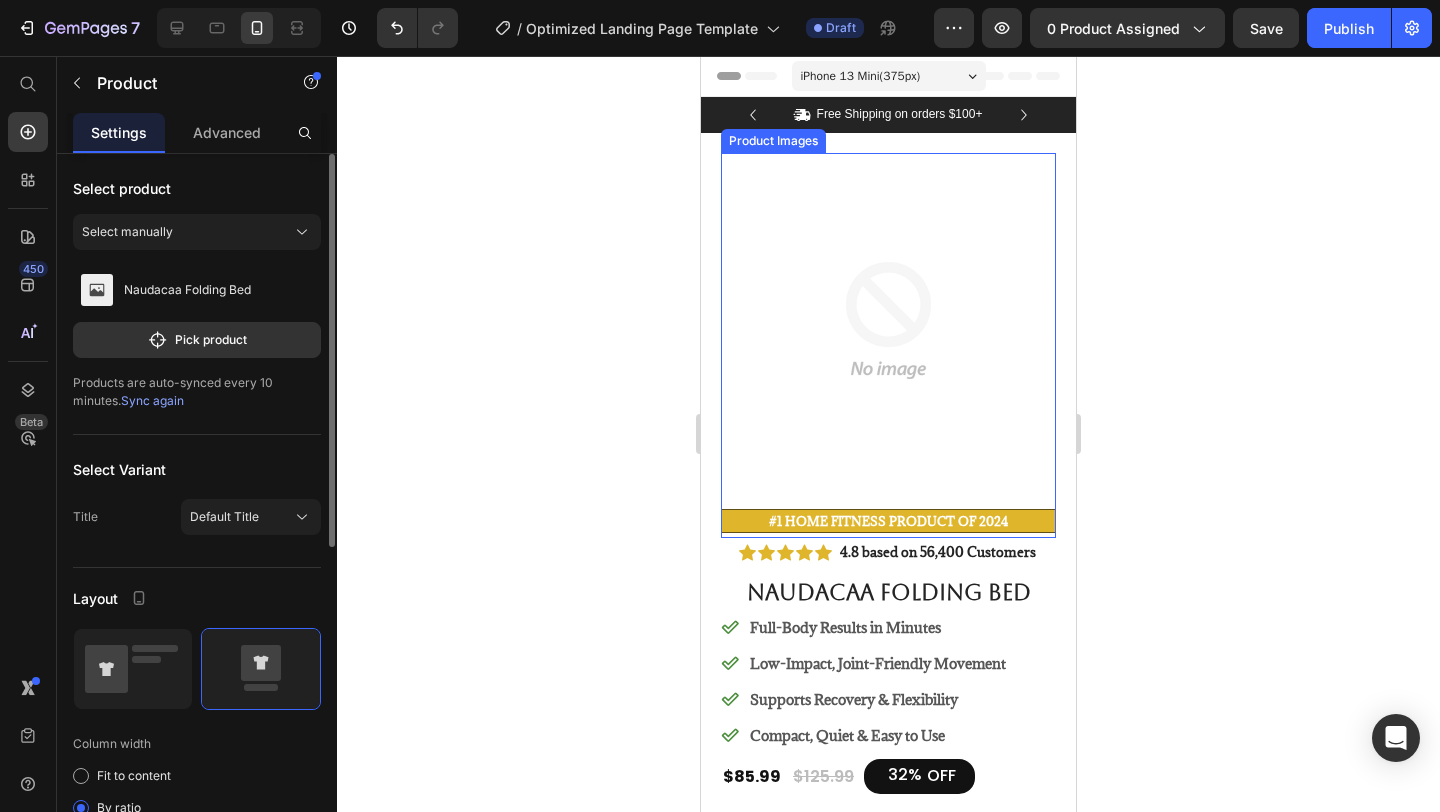 click at bounding box center [888, 320] 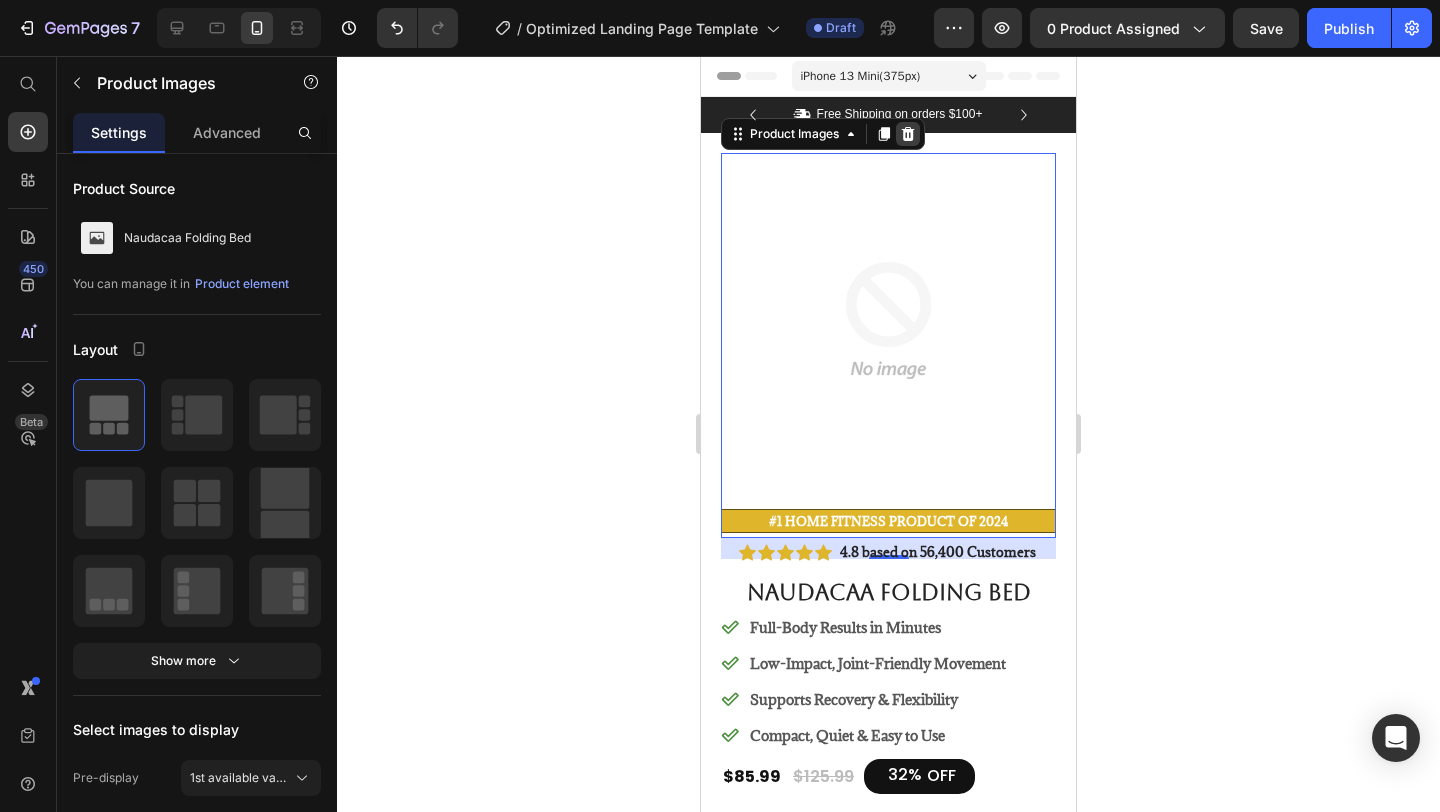 click 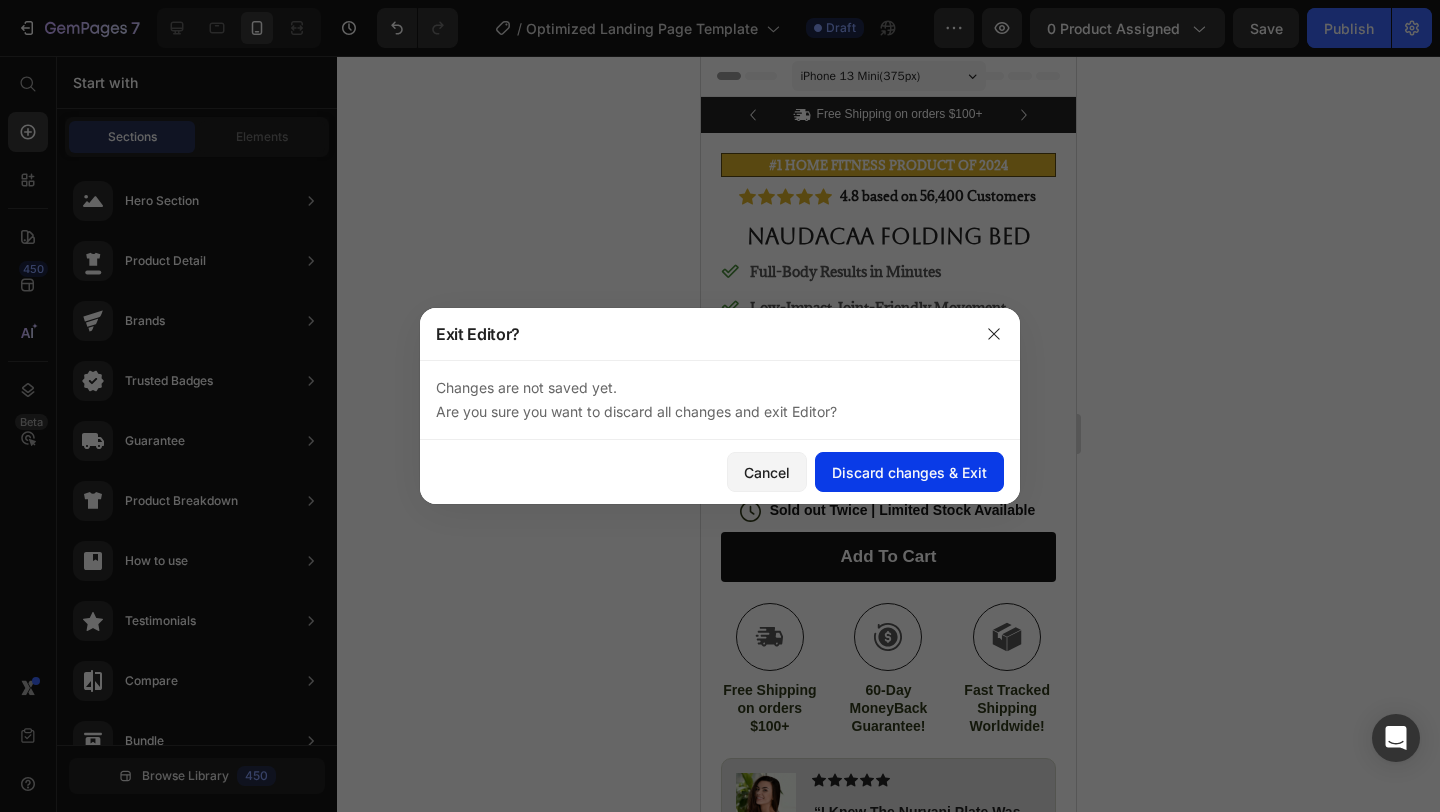 click on "Discard changes & Exit" at bounding box center [909, 472] 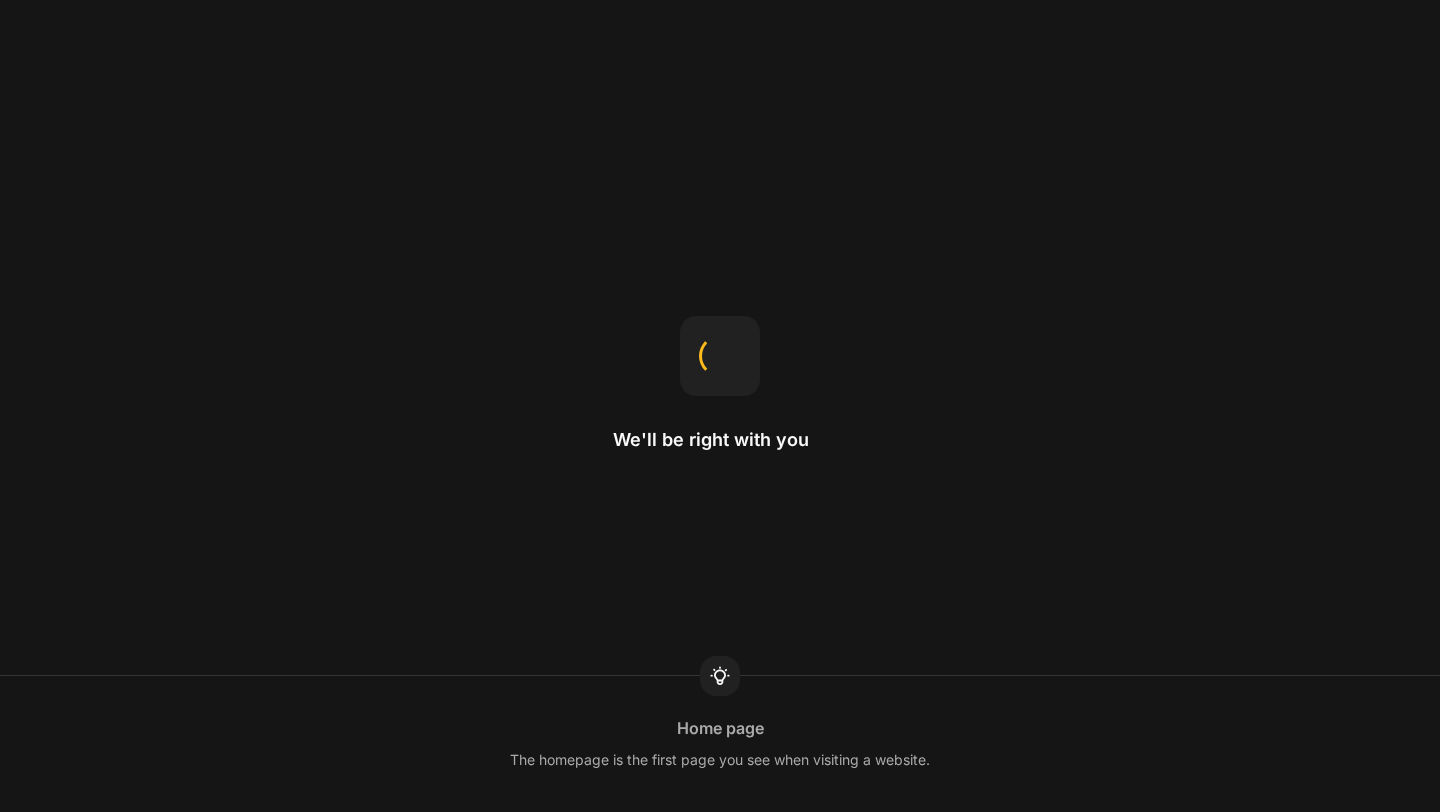 scroll, scrollTop: 0, scrollLeft: 0, axis: both 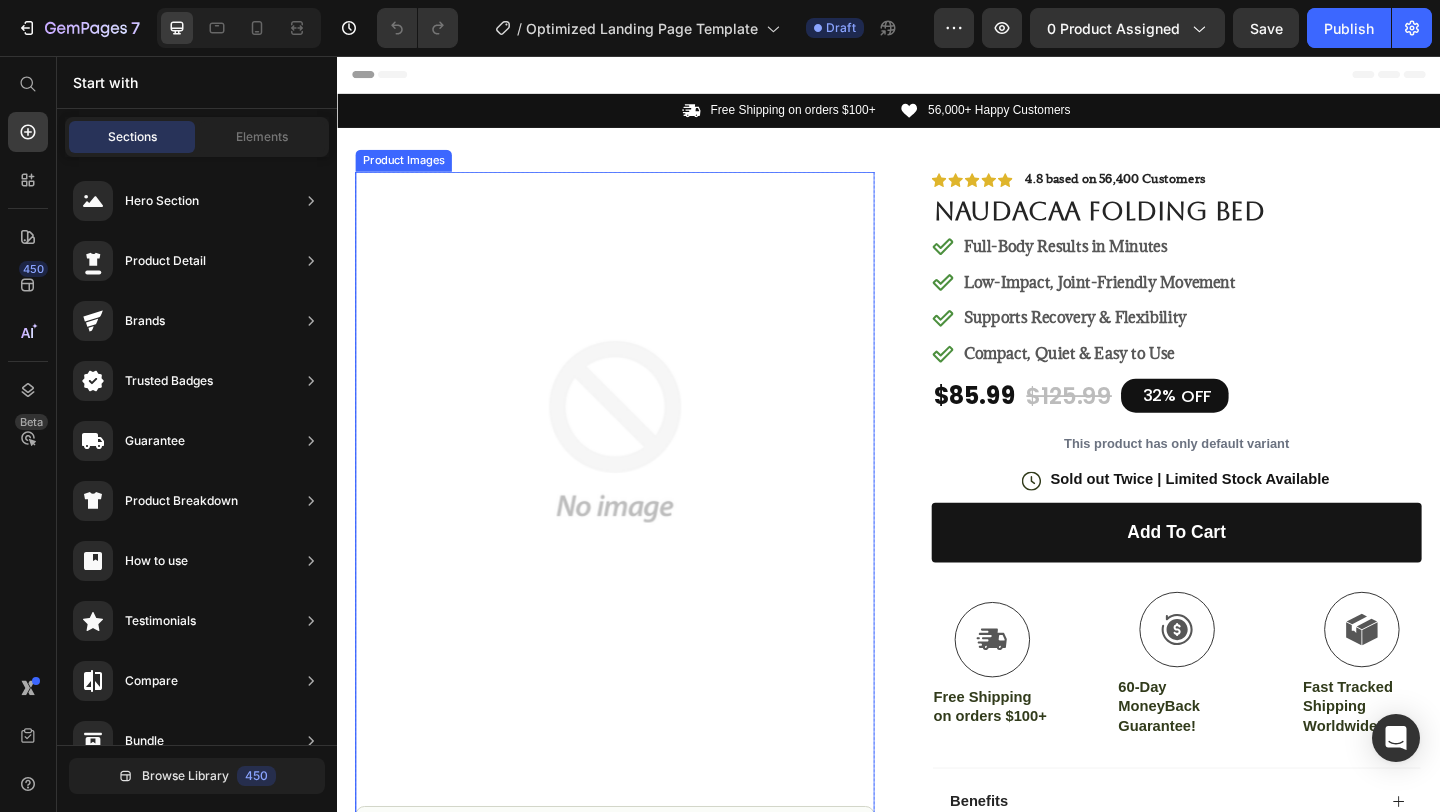 click at bounding box center [639, 464] 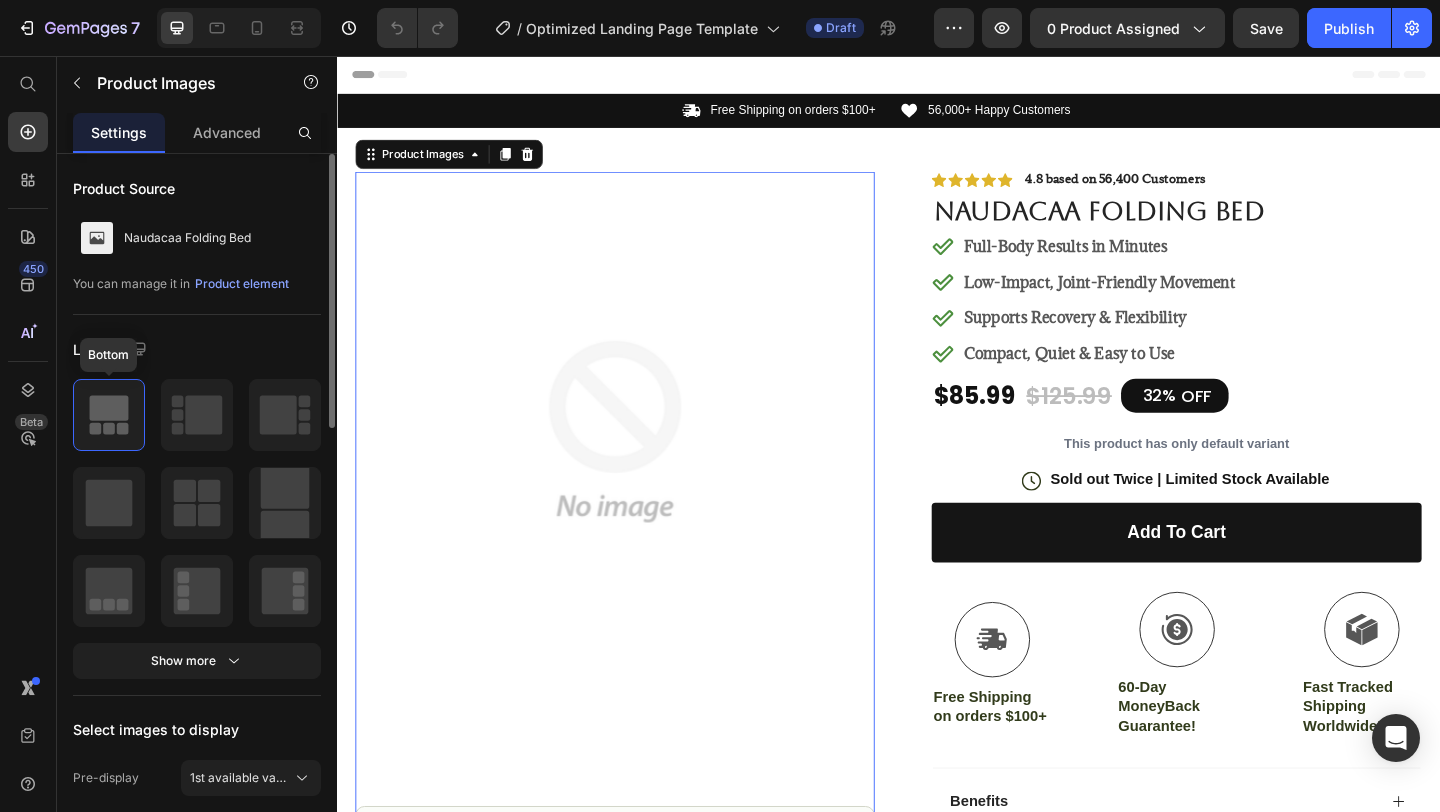 click 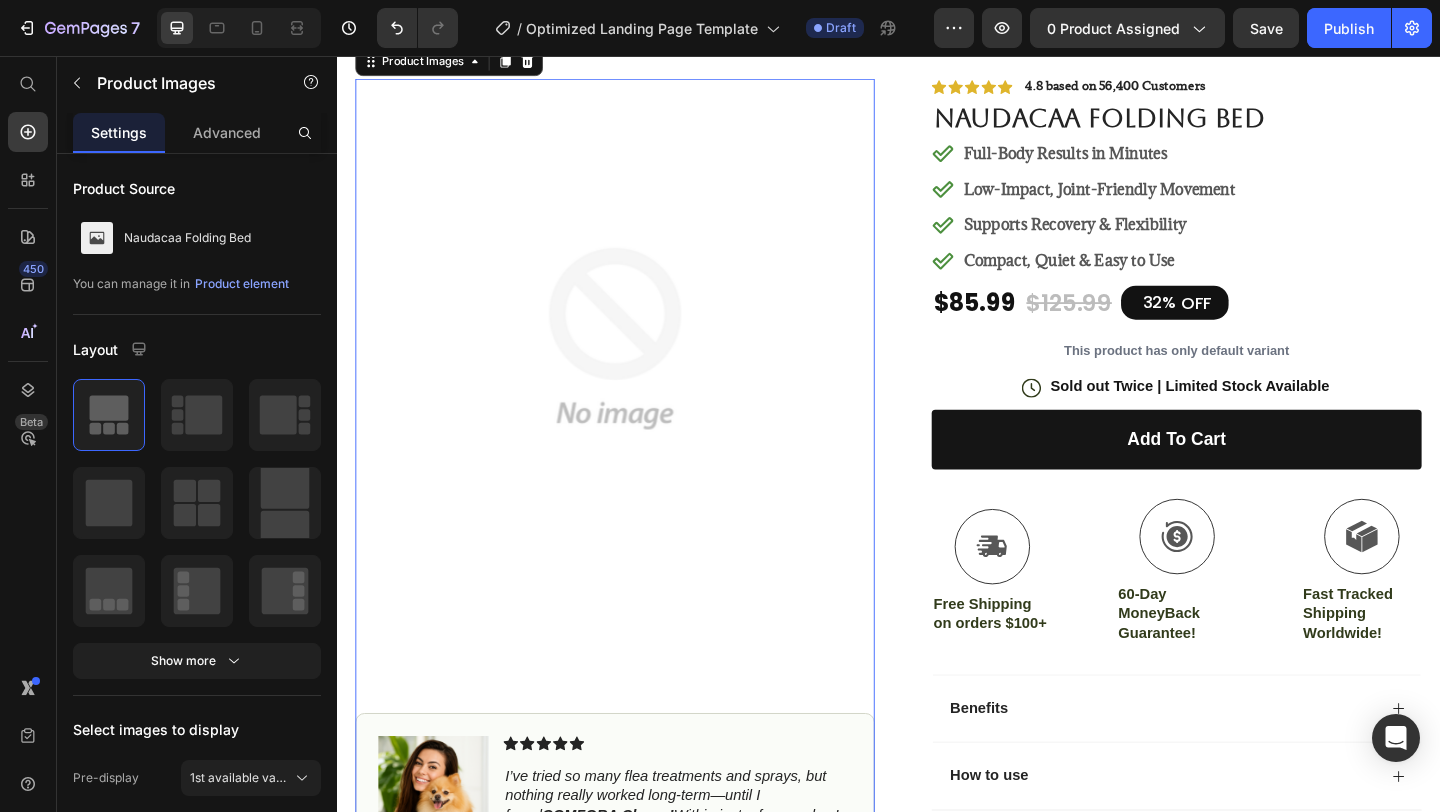 scroll, scrollTop: 117, scrollLeft: 0, axis: vertical 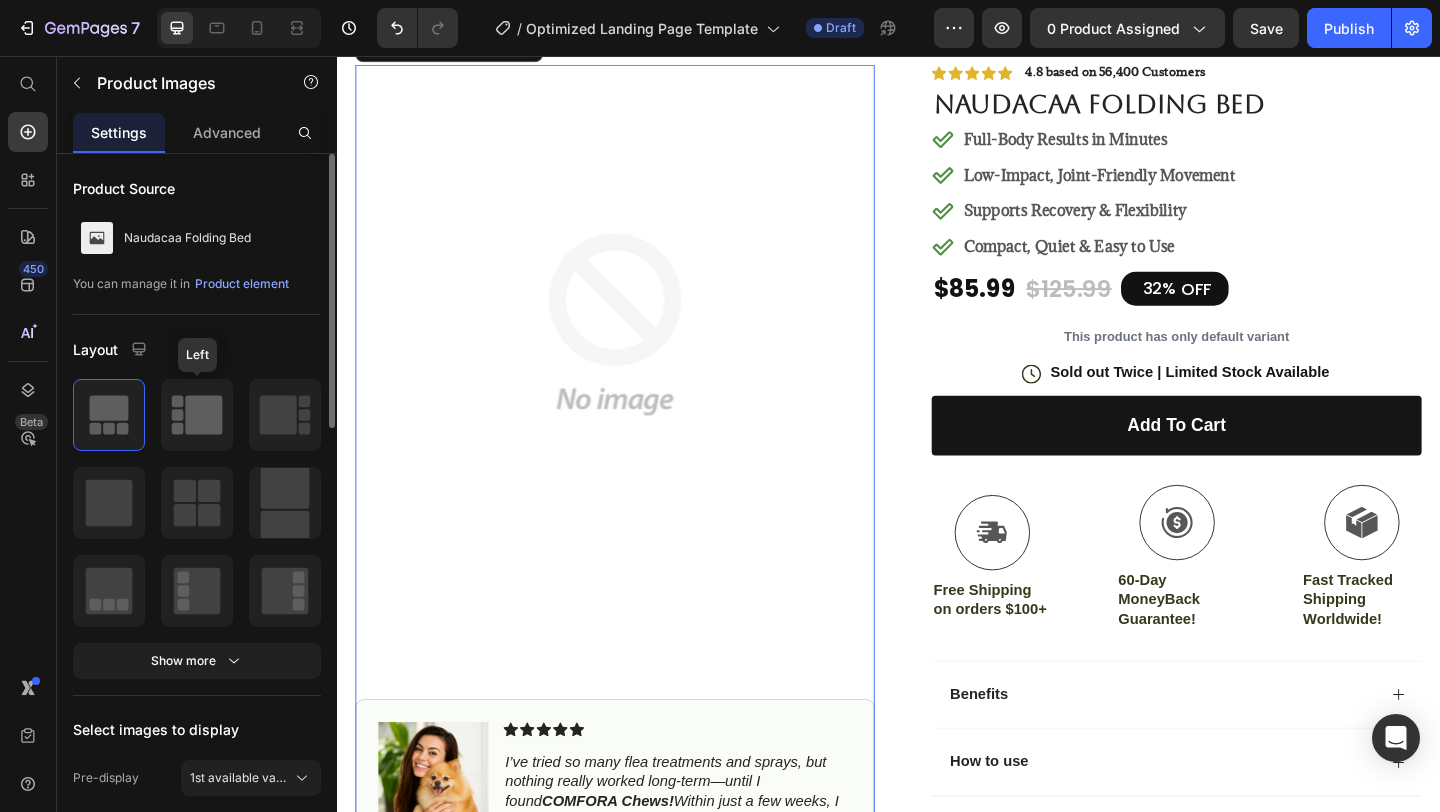 click 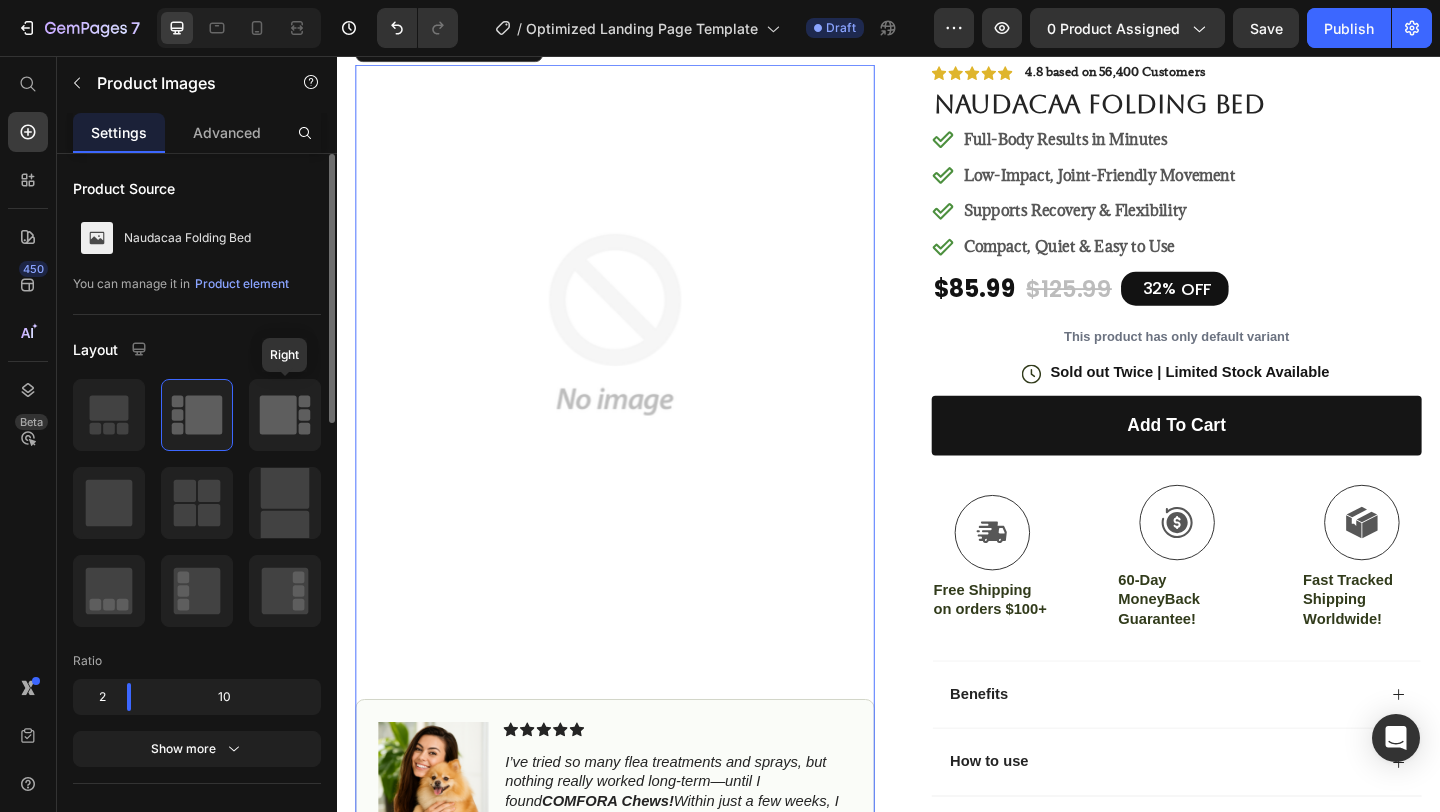click 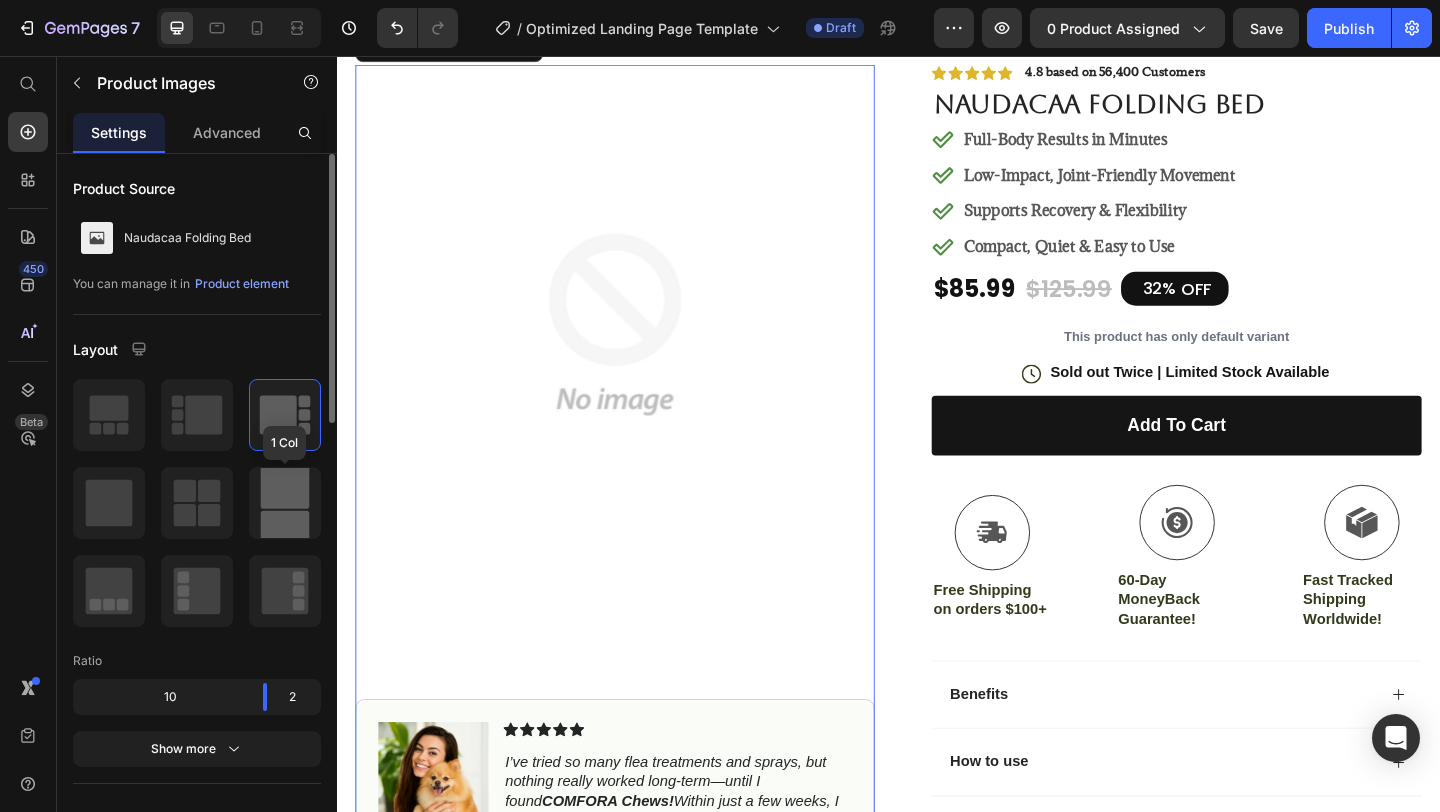 click 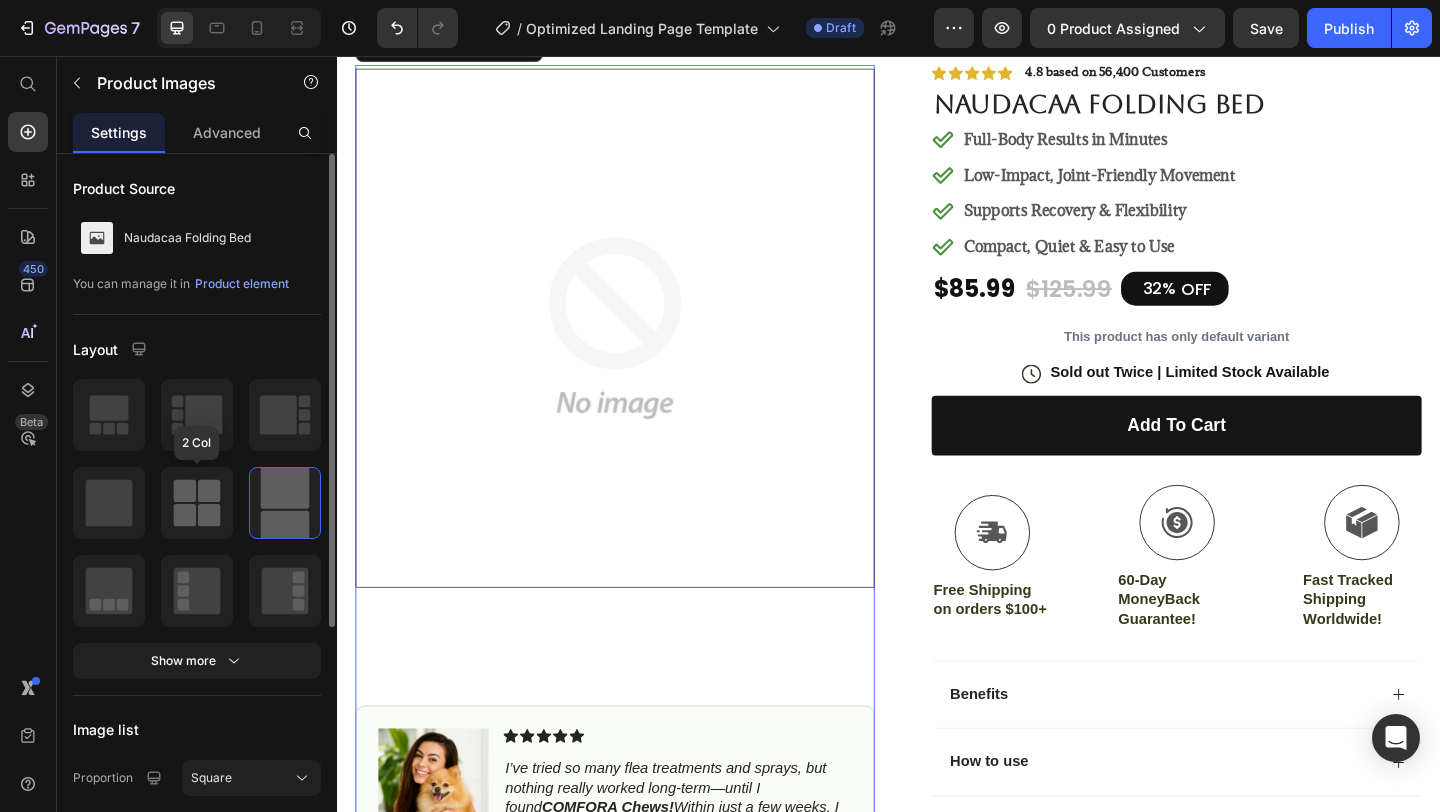 click 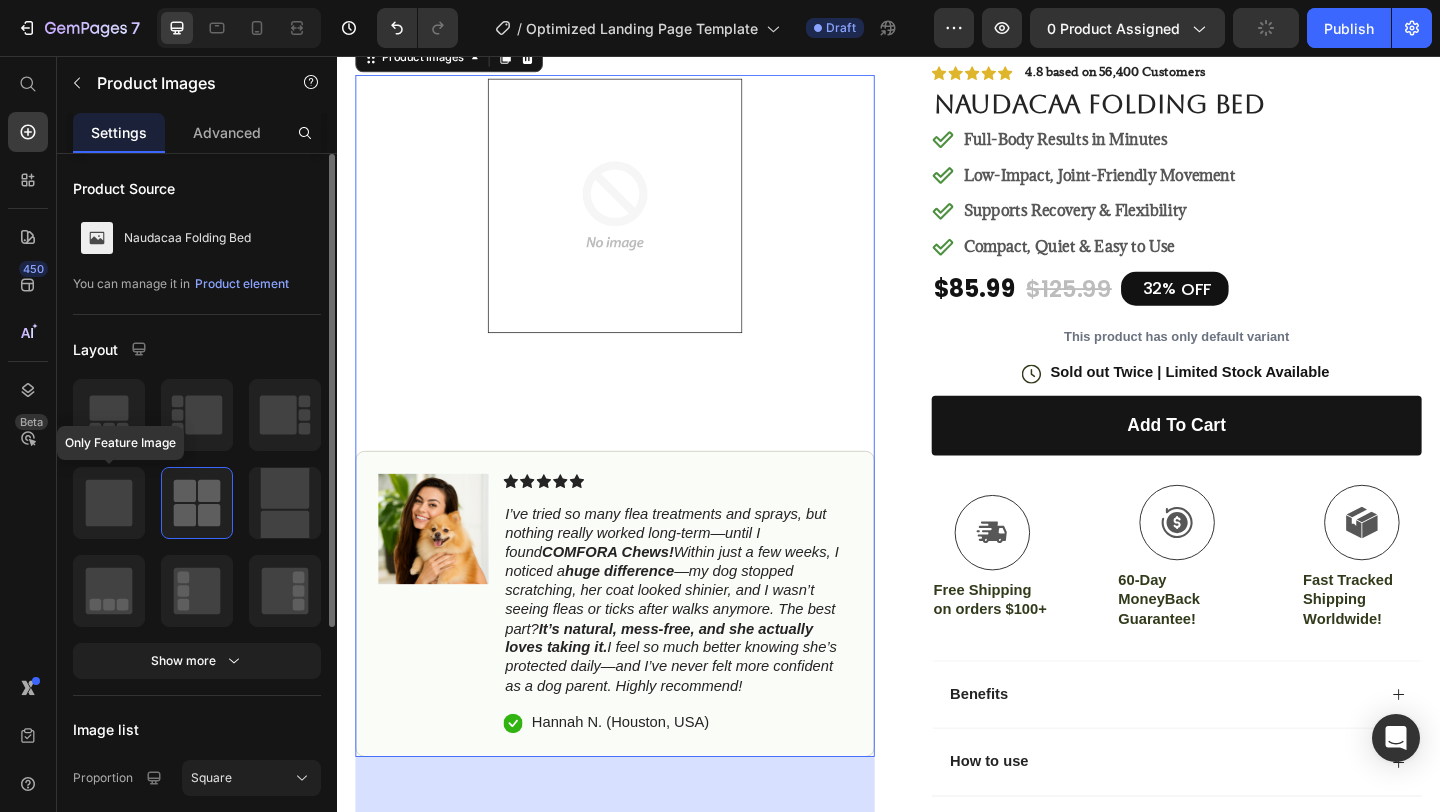 click 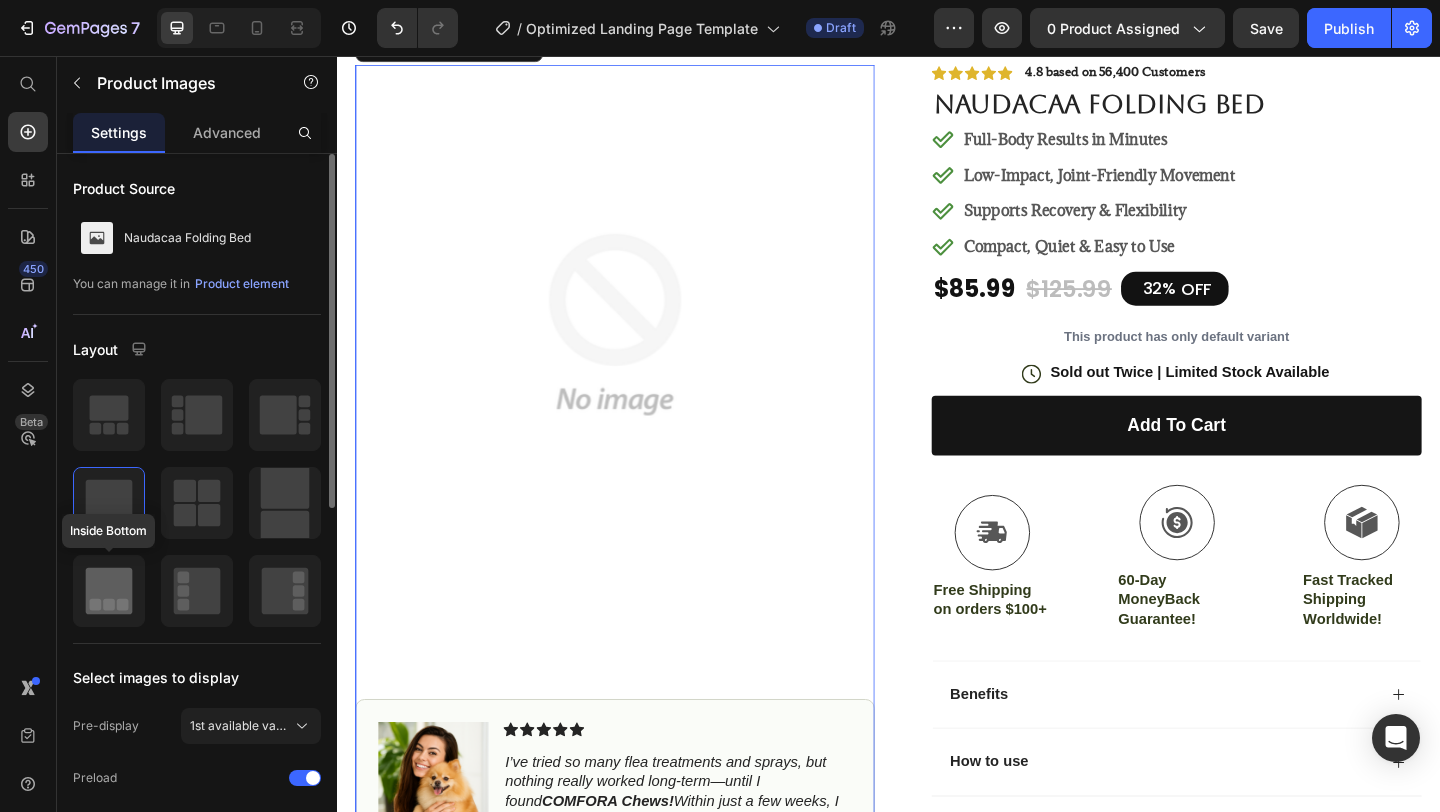click 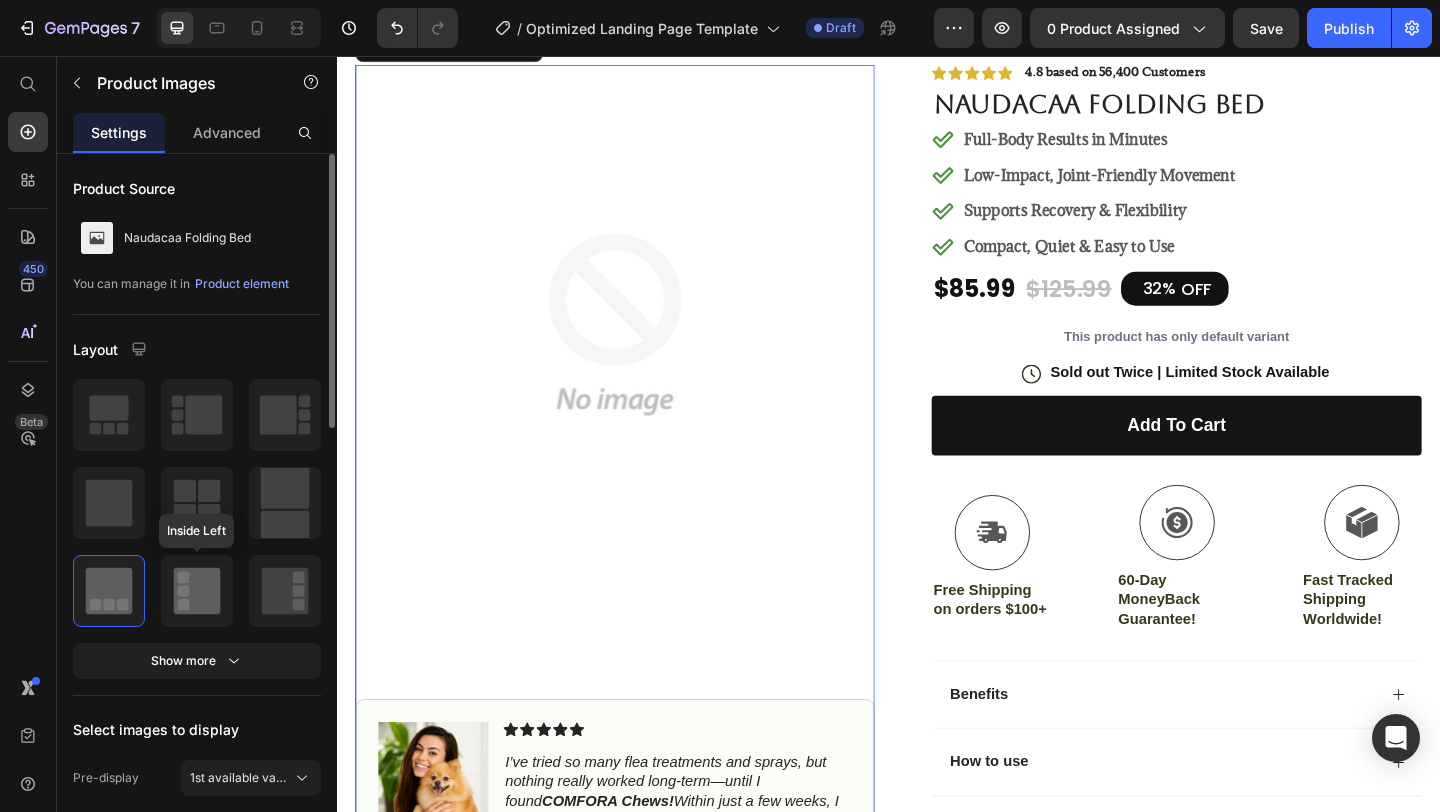 click 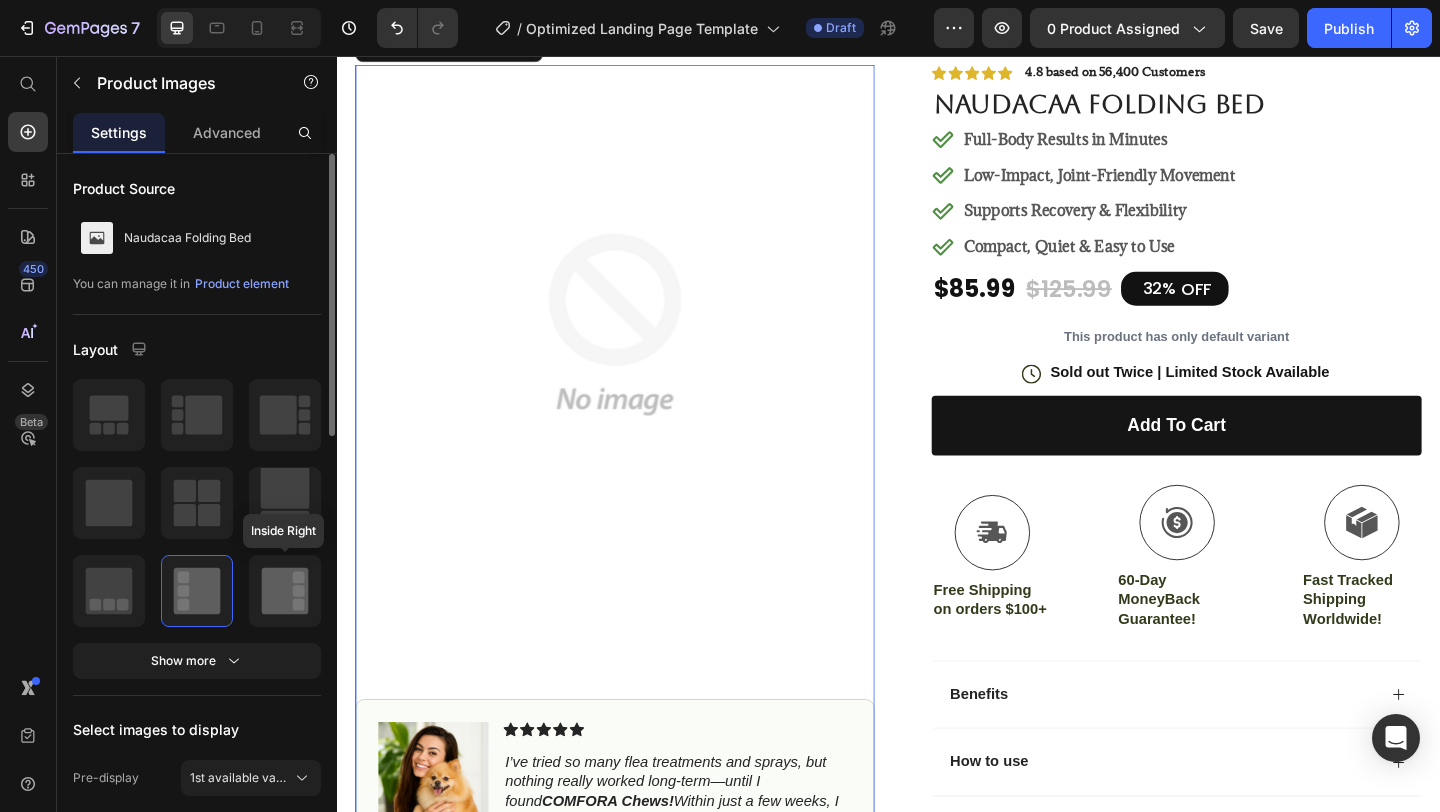 click 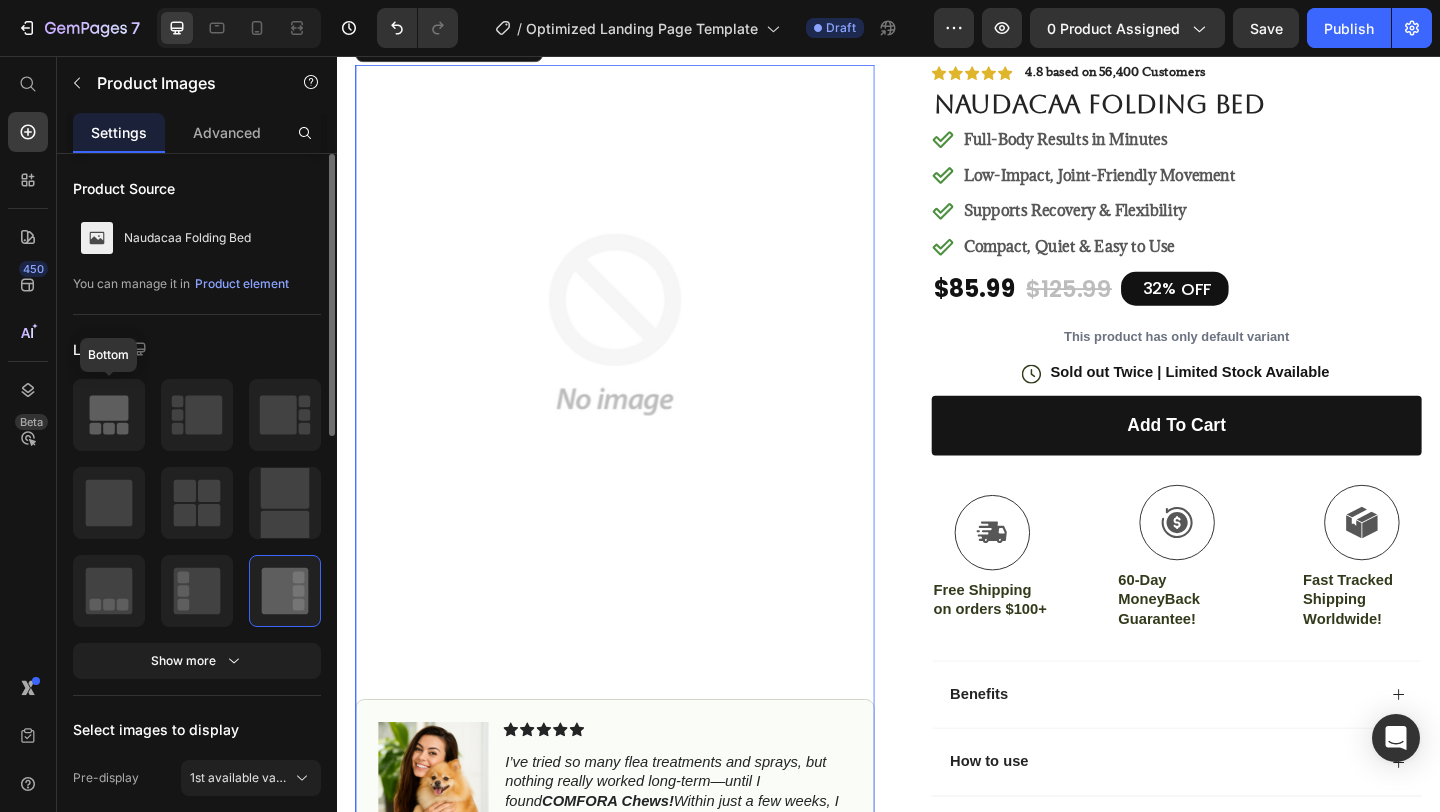 click 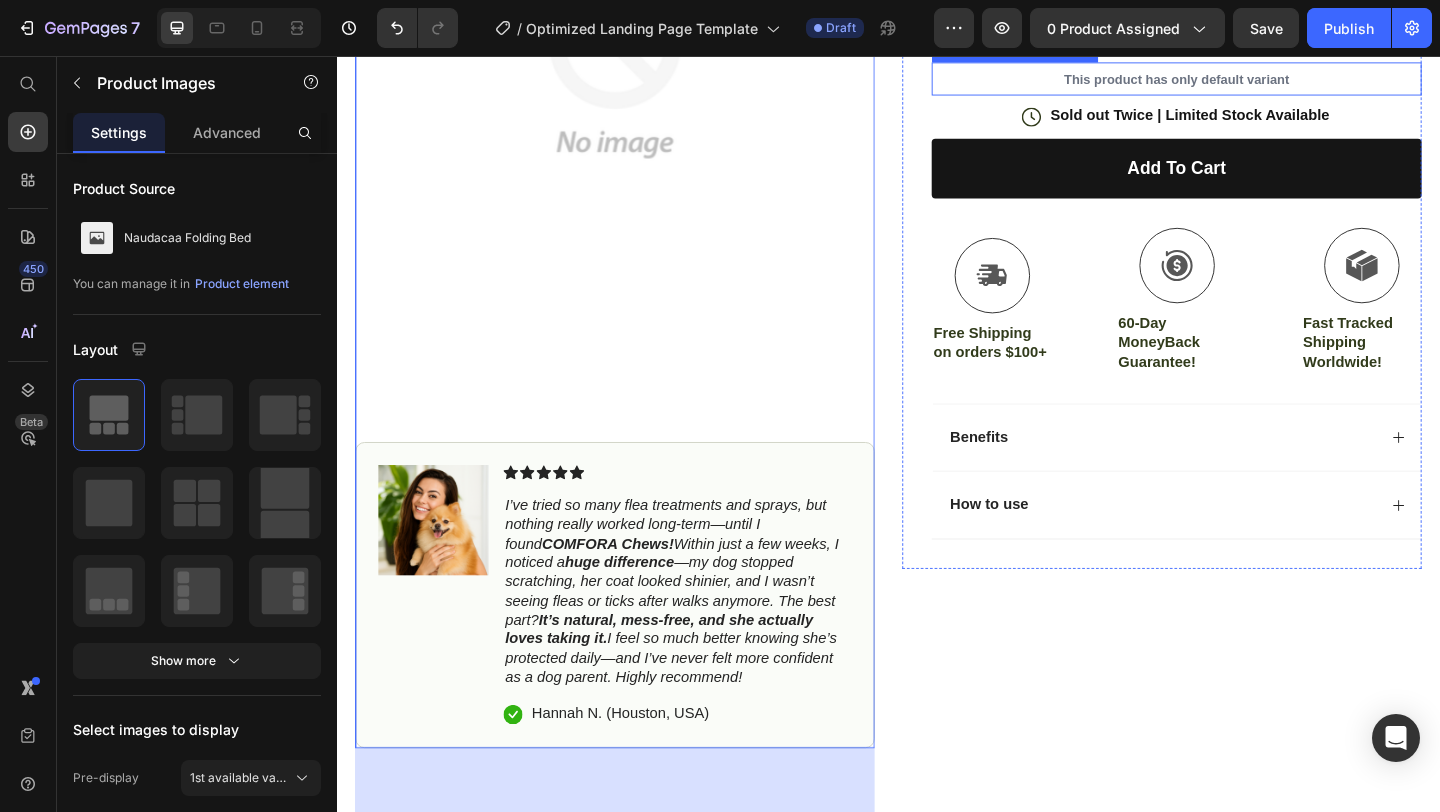 scroll, scrollTop: 0, scrollLeft: 0, axis: both 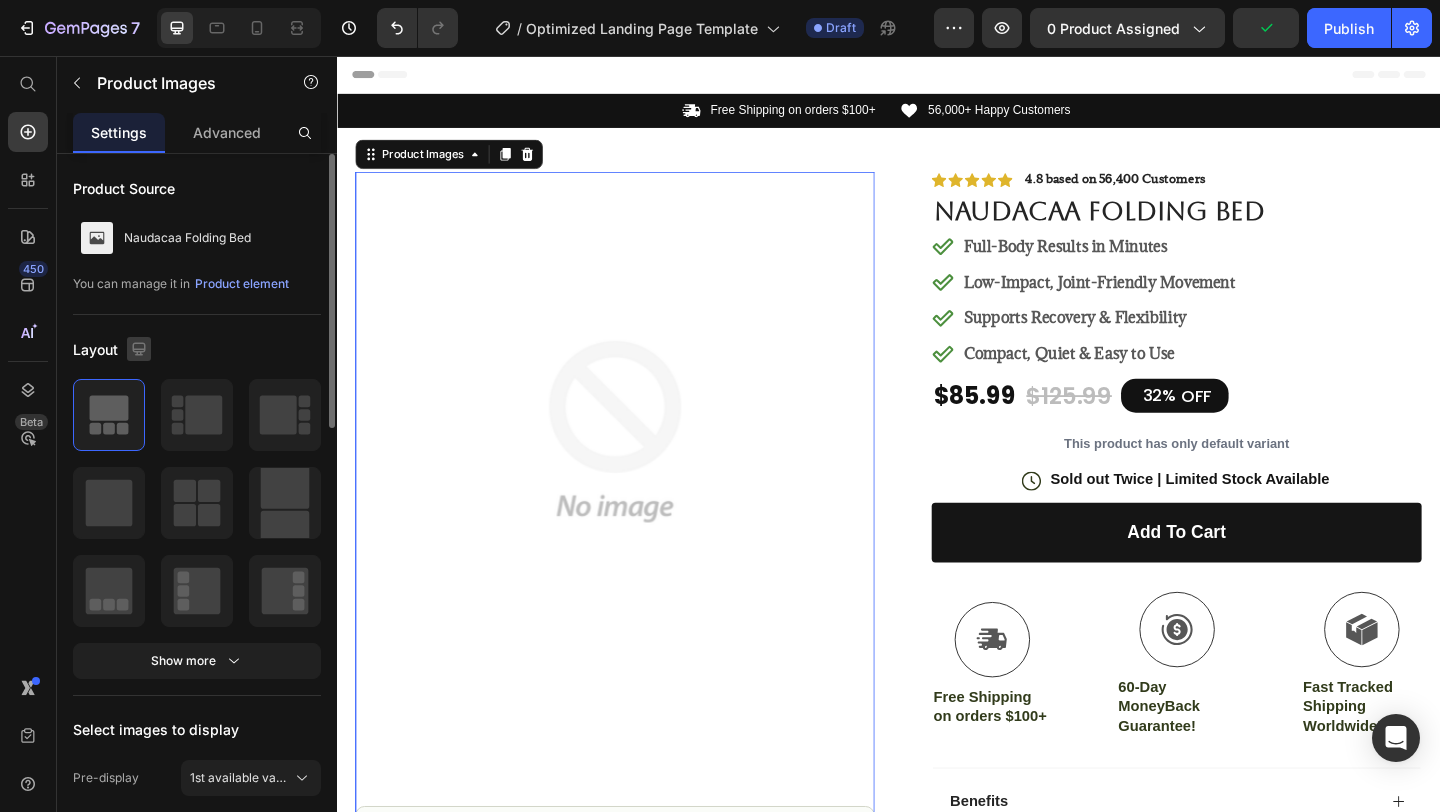 click 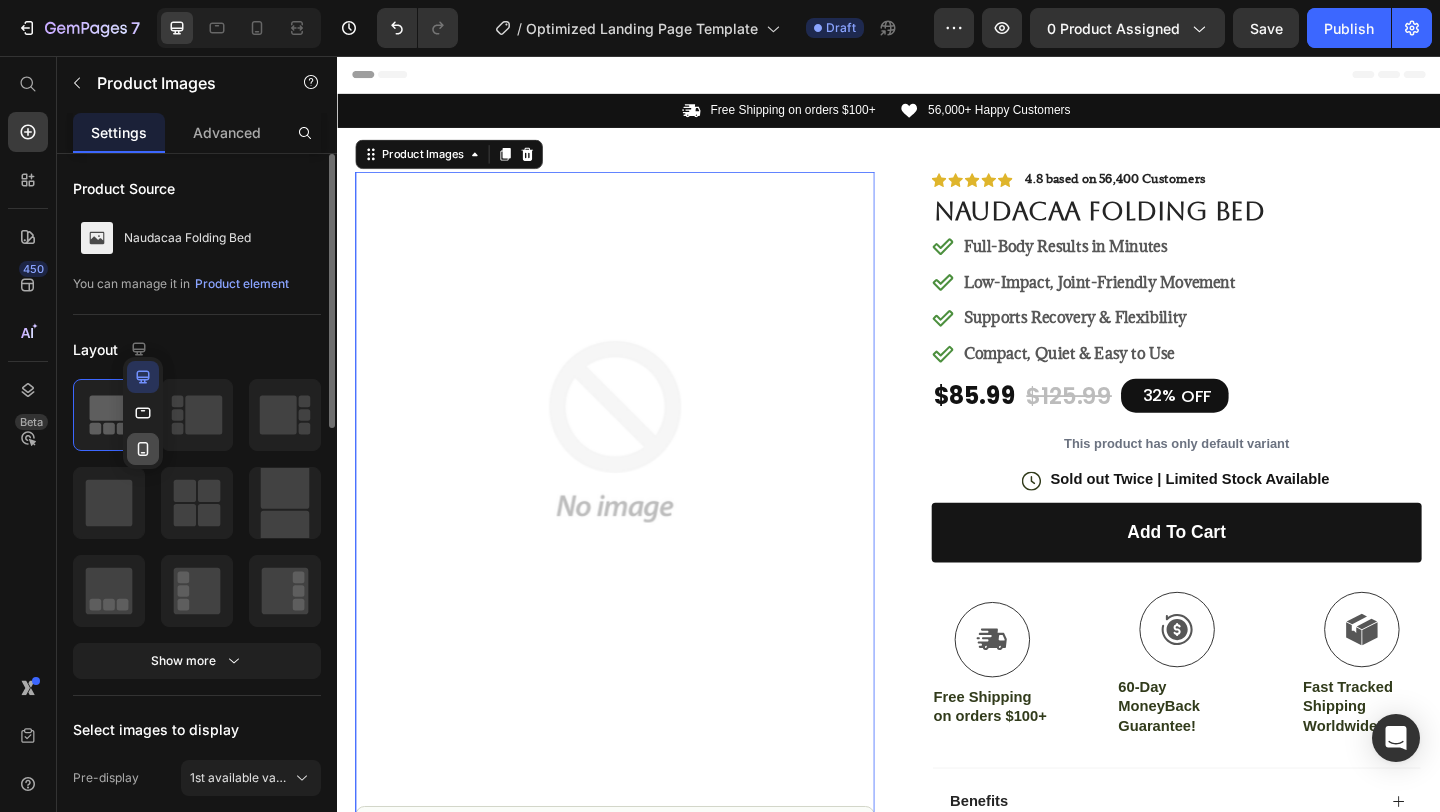 click 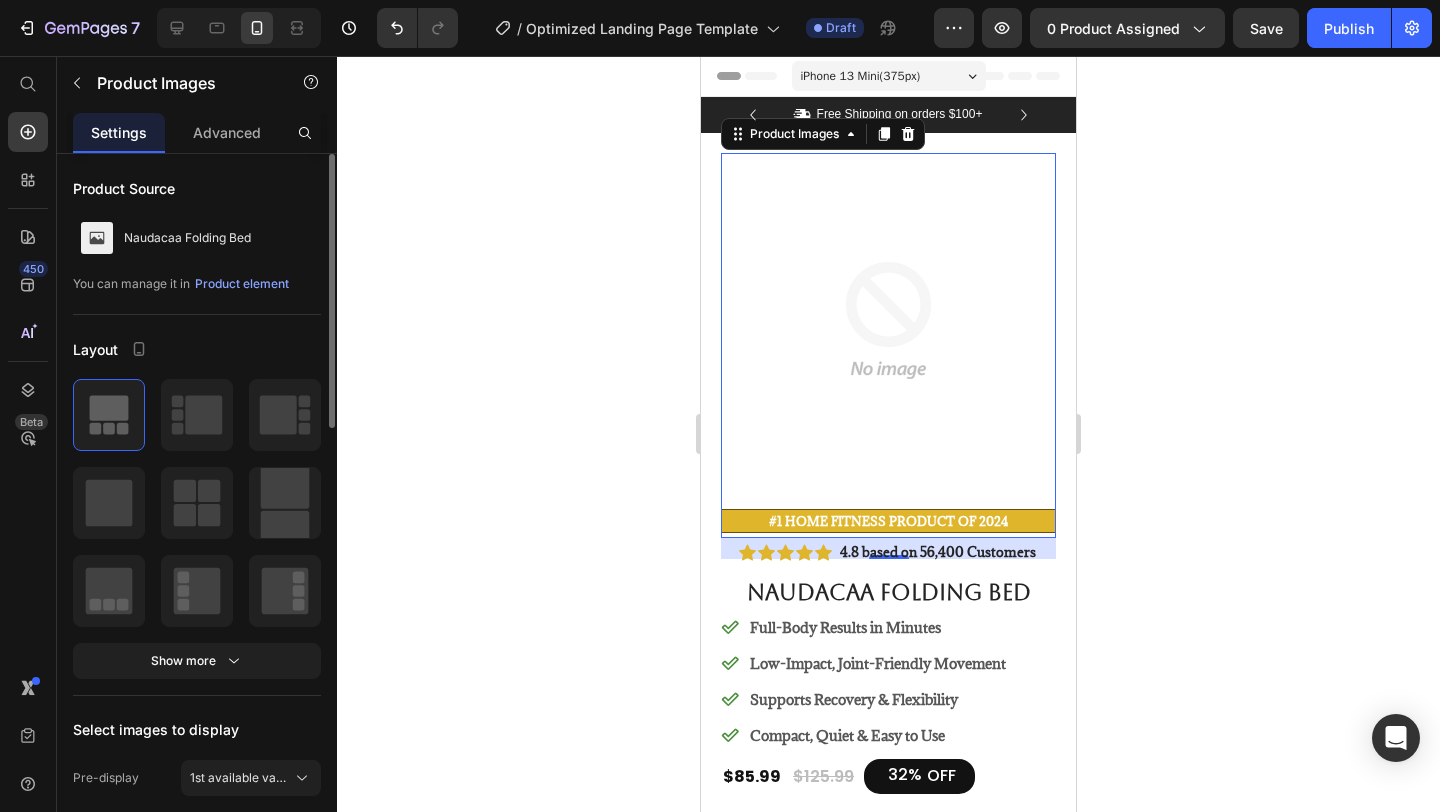 scroll, scrollTop: 26, scrollLeft: 0, axis: vertical 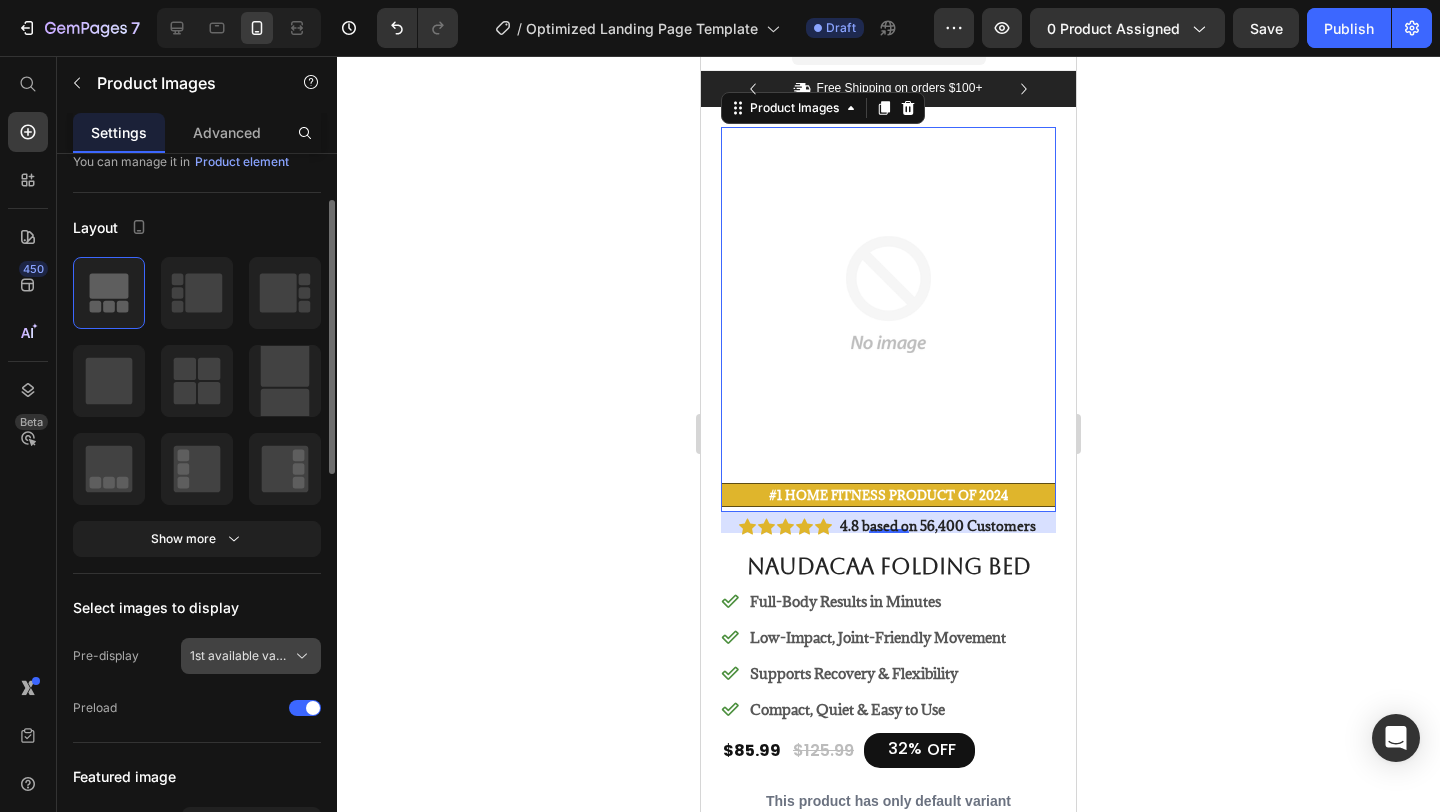 click on "1st available variant" at bounding box center [239, 656] 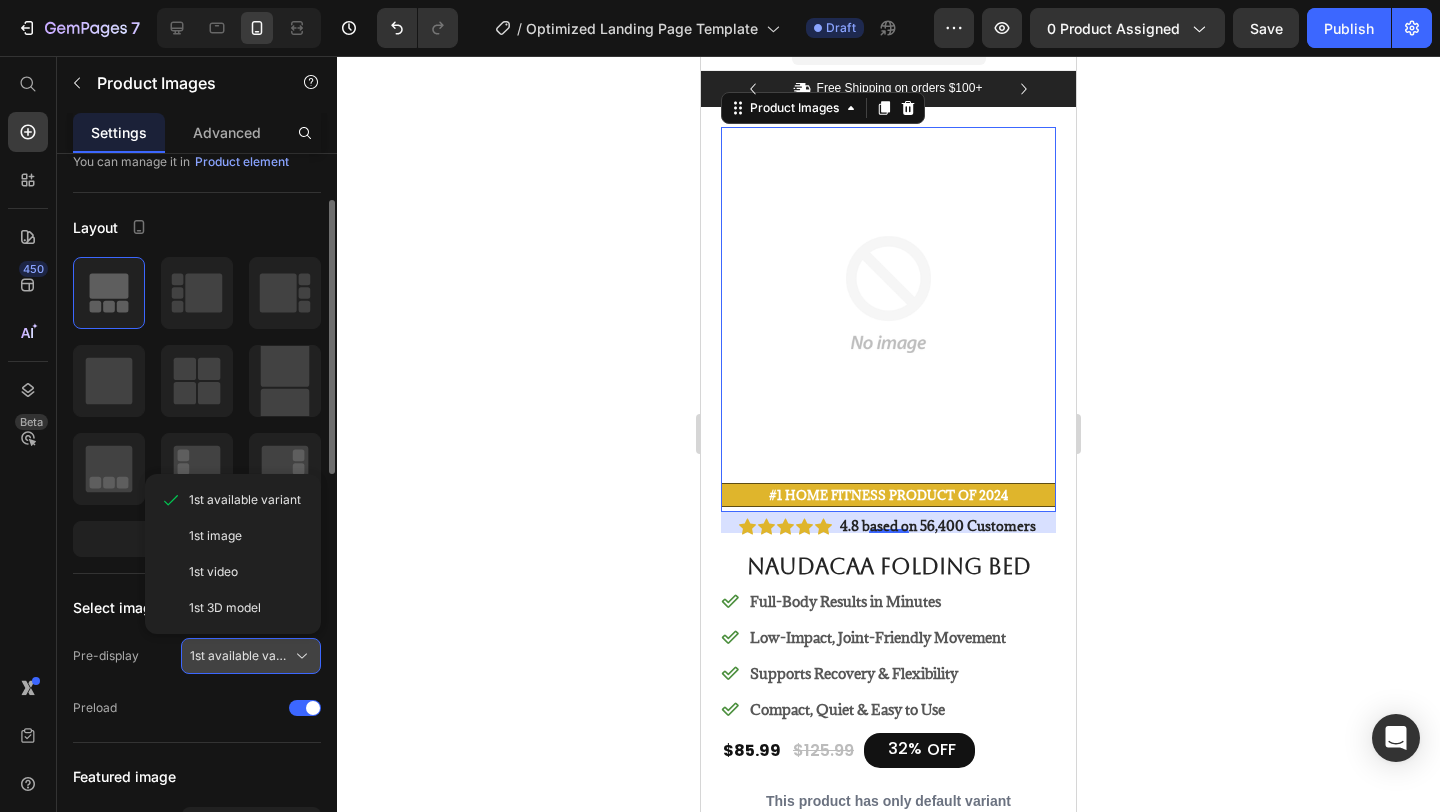 click on "1st available variant" at bounding box center [239, 656] 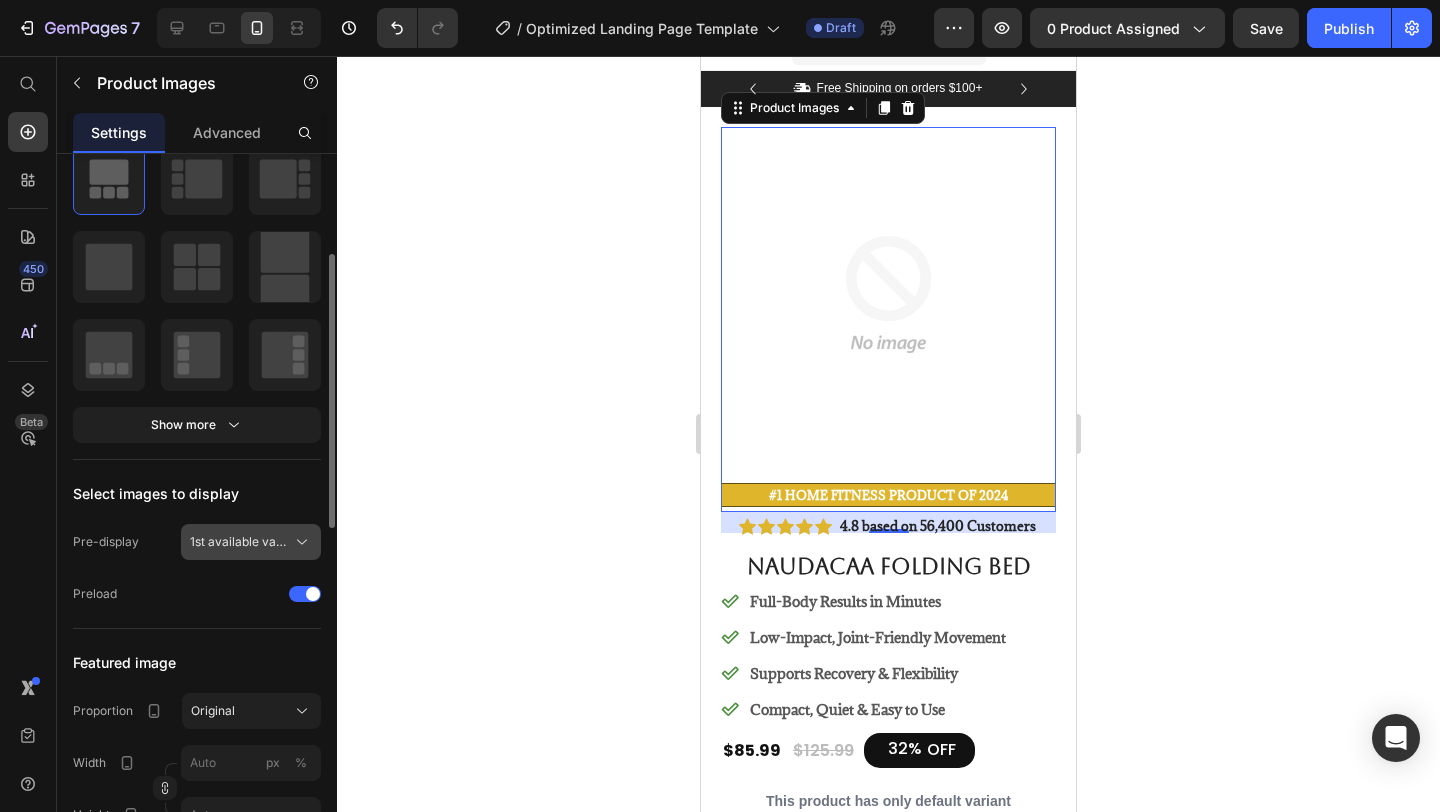 scroll, scrollTop: 242, scrollLeft: 0, axis: vertical 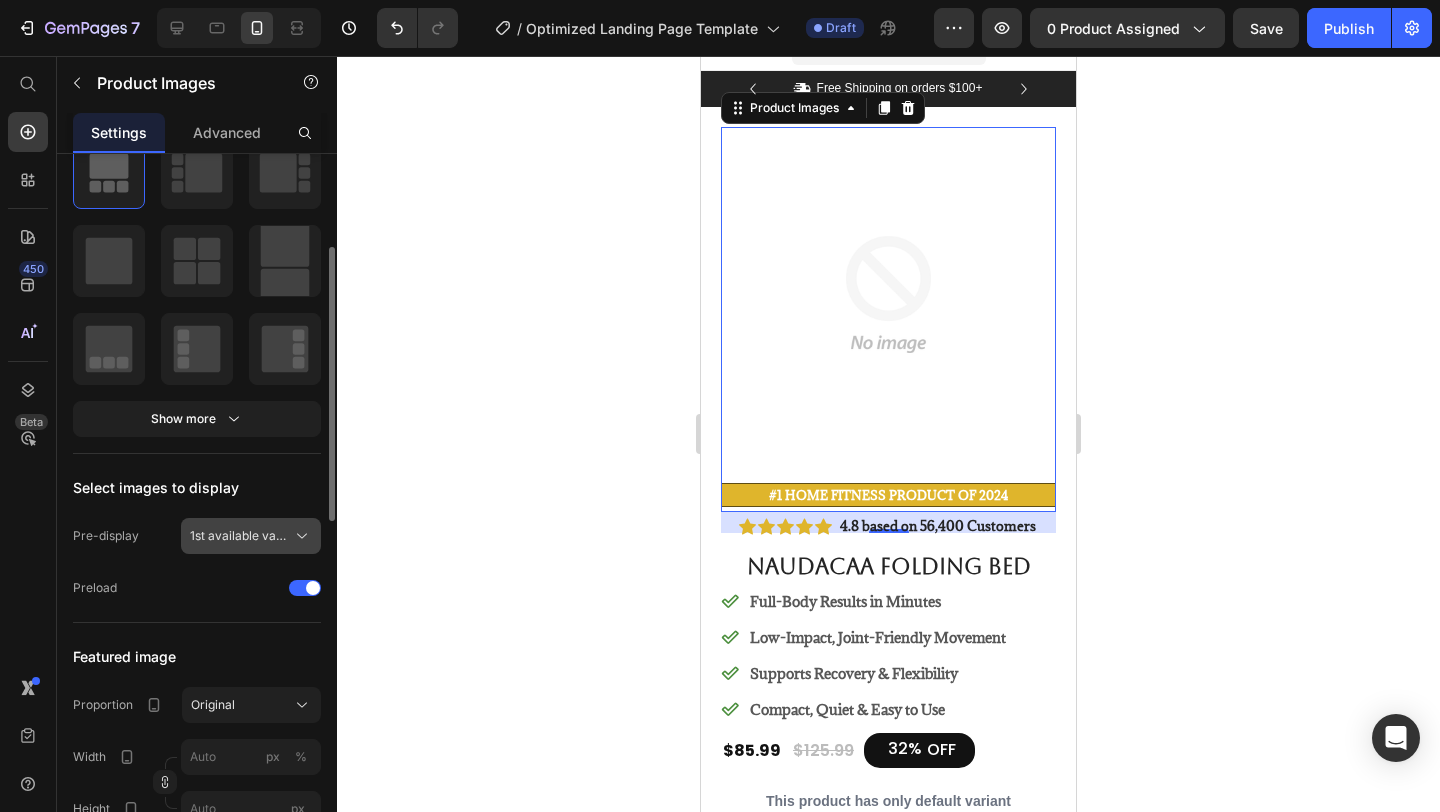 click on "1st available variant" at bounding box center [251, 536] 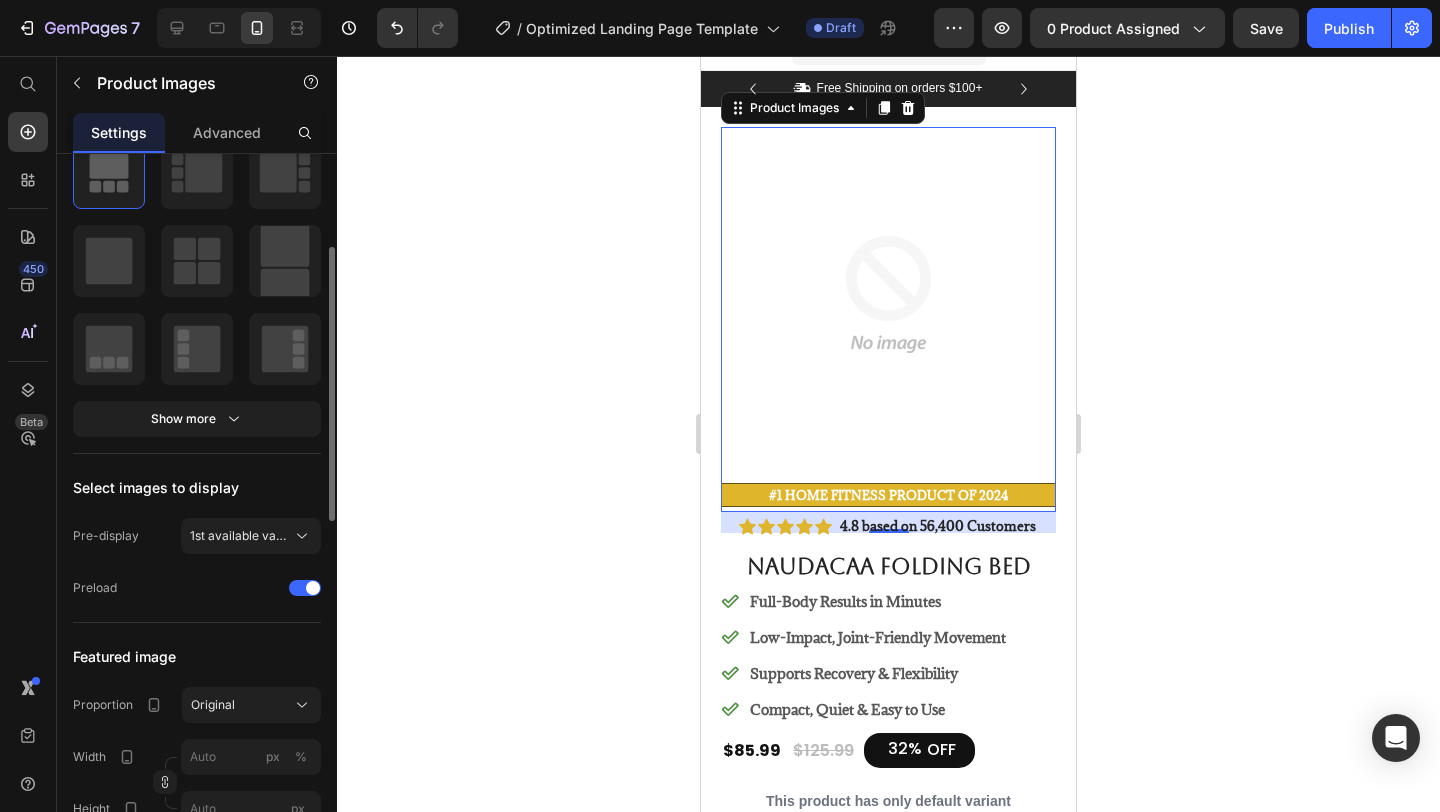 click on "Featured image" at bounding box center (124, 656) 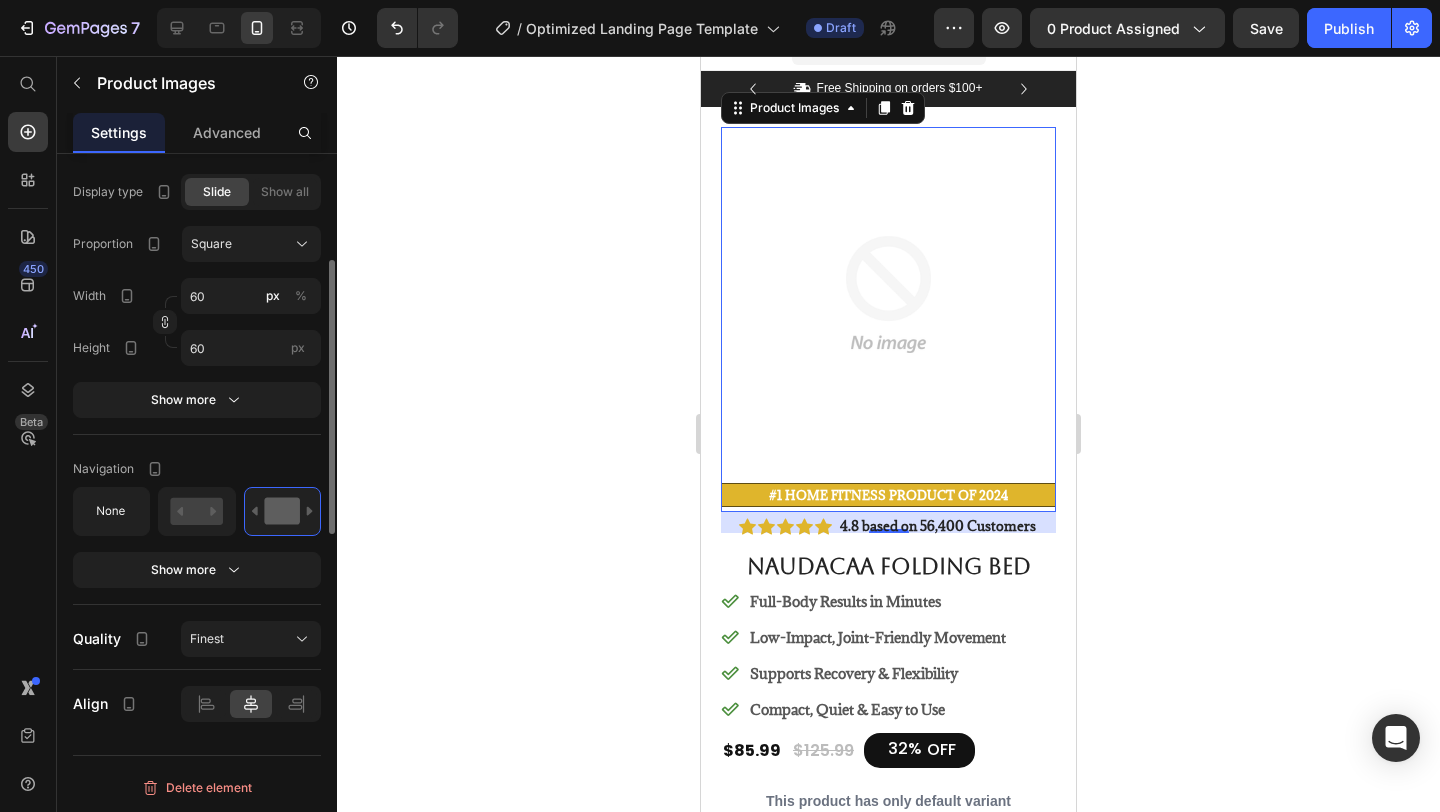 scroll, scrollTop: 0, scrollLeft: 0, axis: both 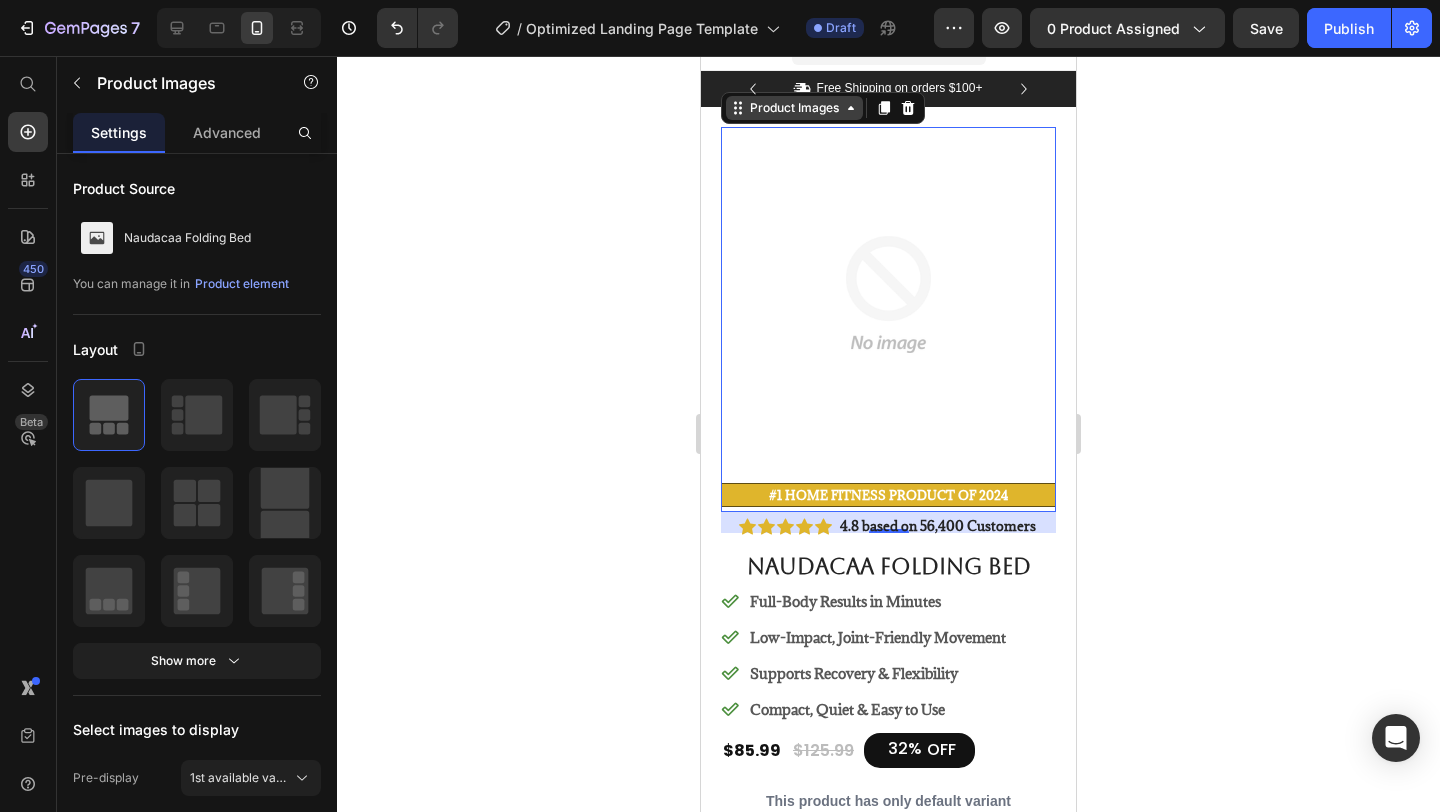 click on "Product Images" at bounding box center [794, 108] 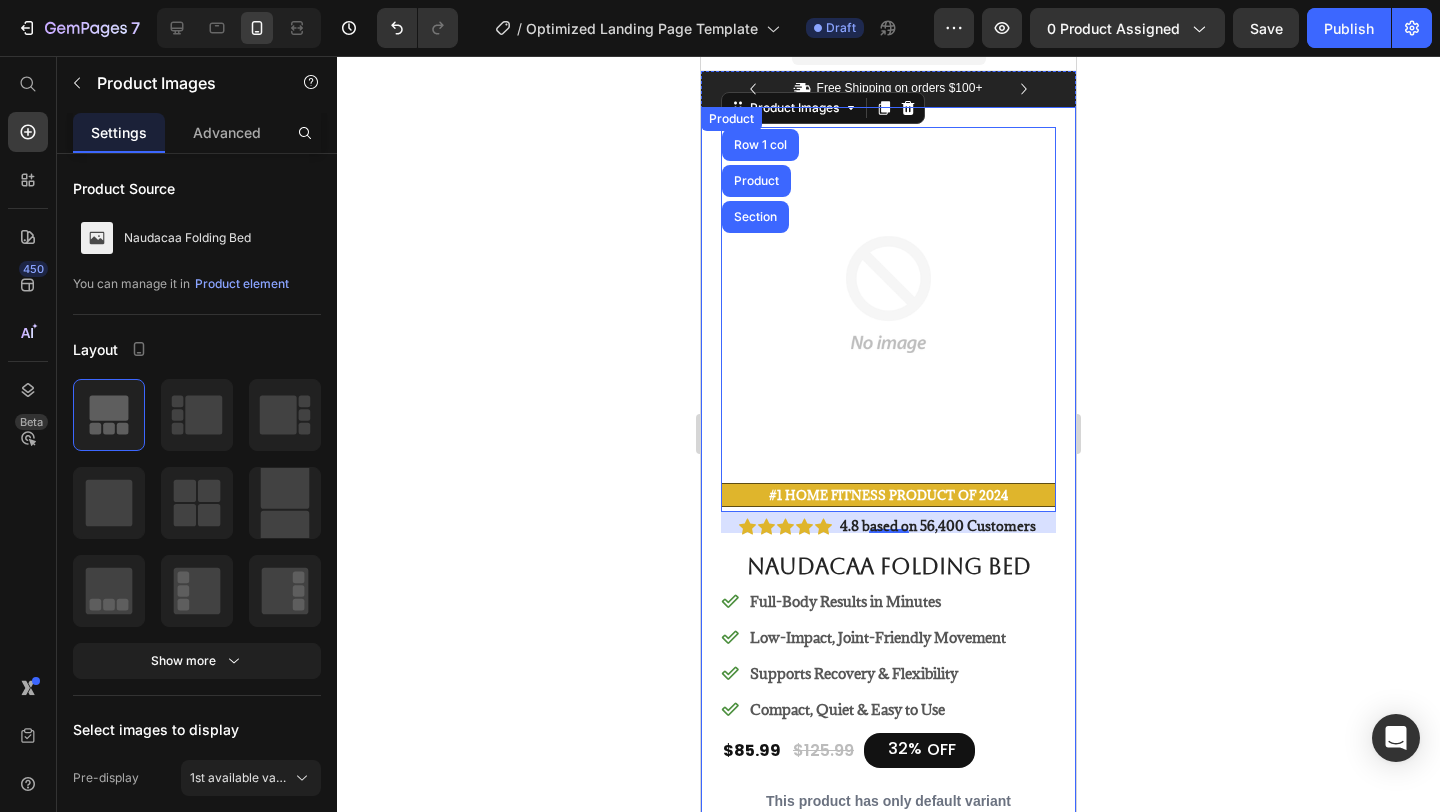 click 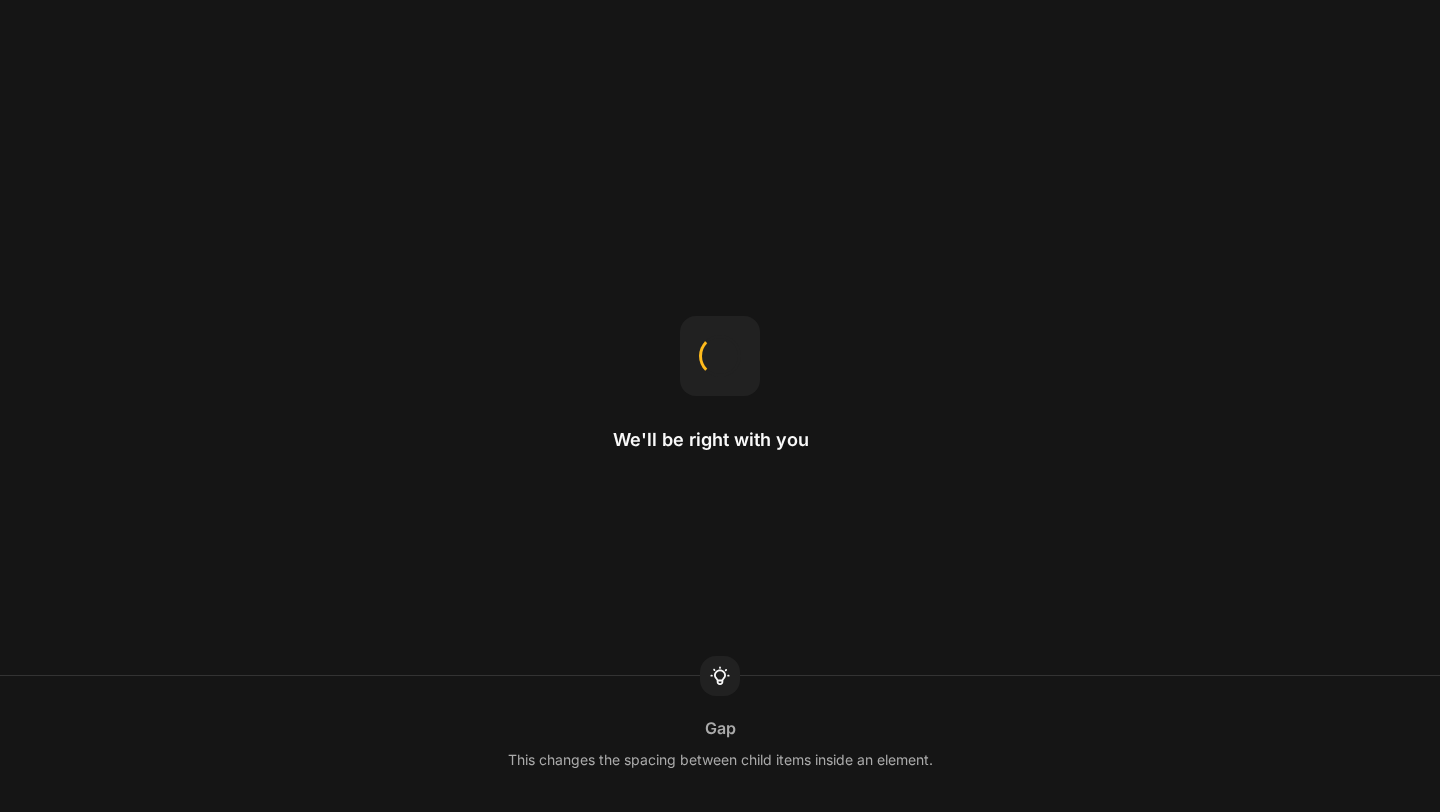 scroll, scrollTop: 0, scrollLeft: 0, axis: both 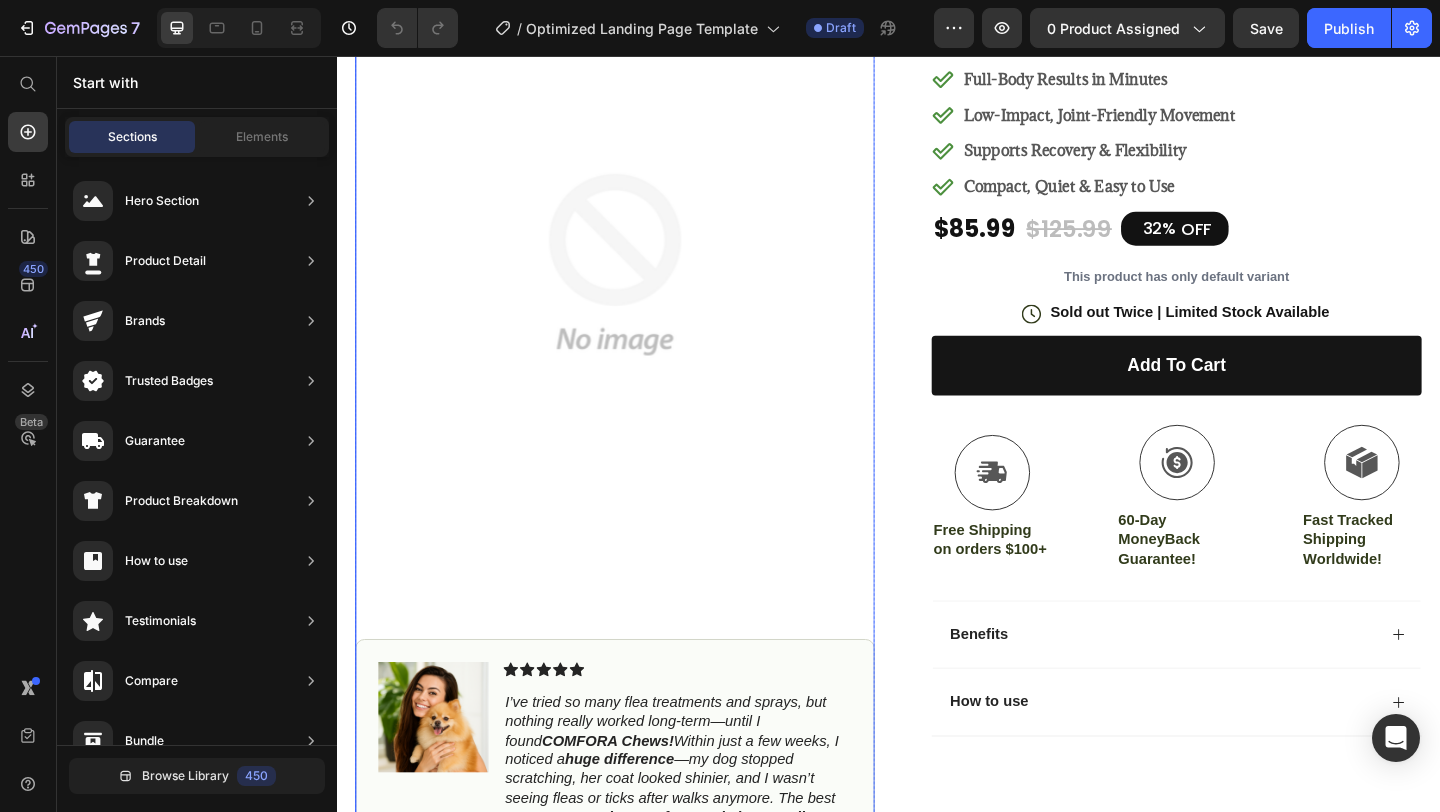 click at bounding box center (639, 282) 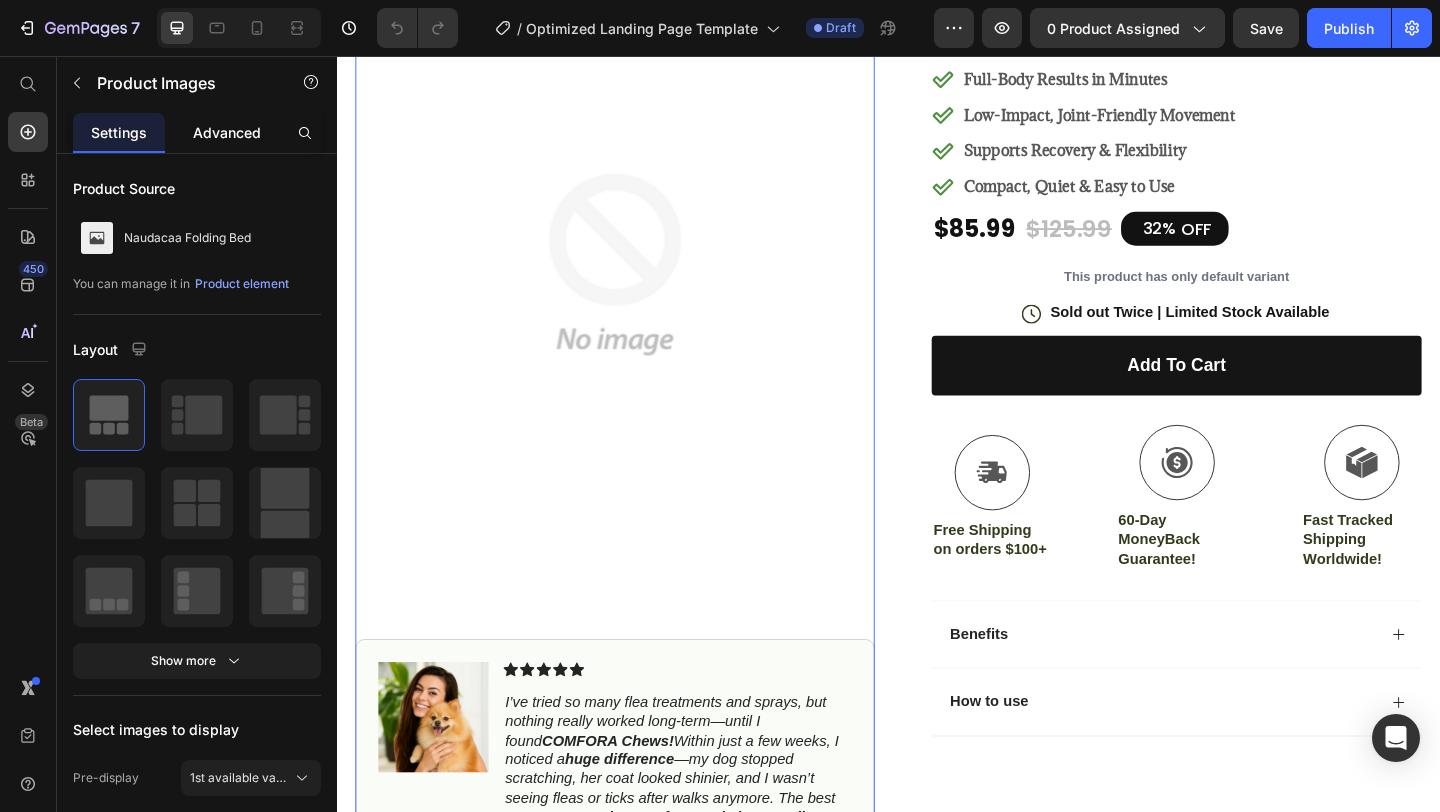 click on "Advanced" at bounding box center (227, 132) 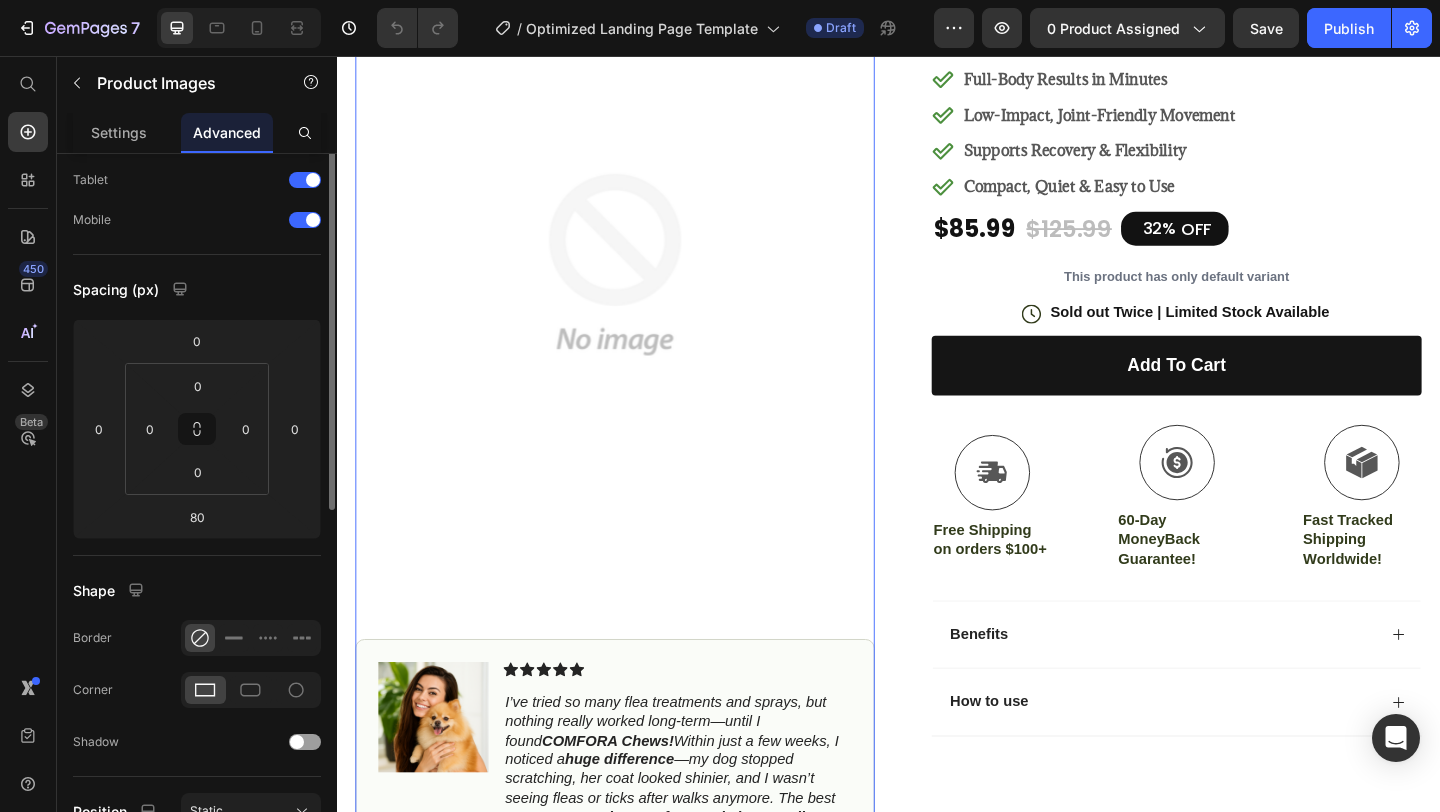 scroll, scrollTop: 0, scrollLeft: 0, axis: both 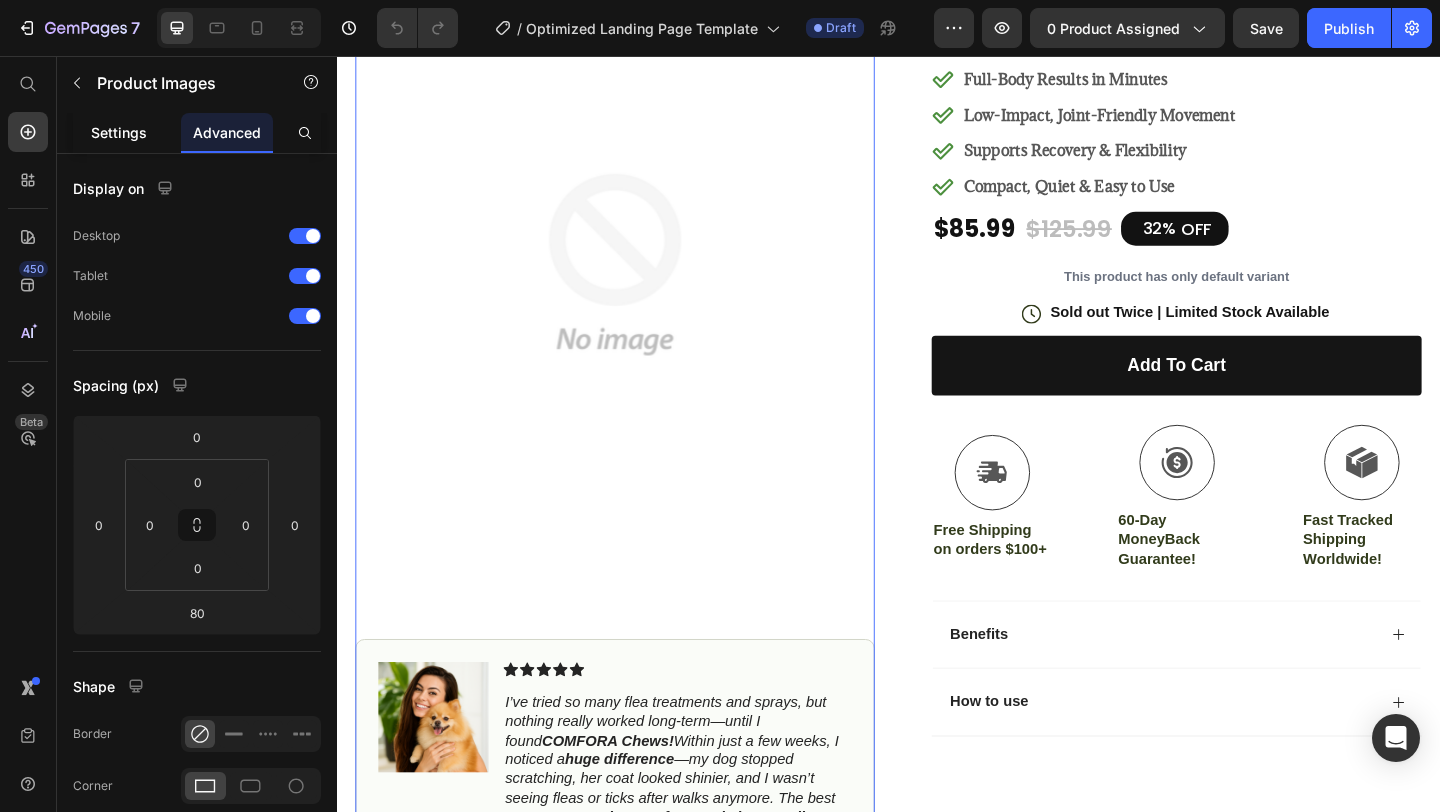 click on "Settings" at bounding box center [119, 132] 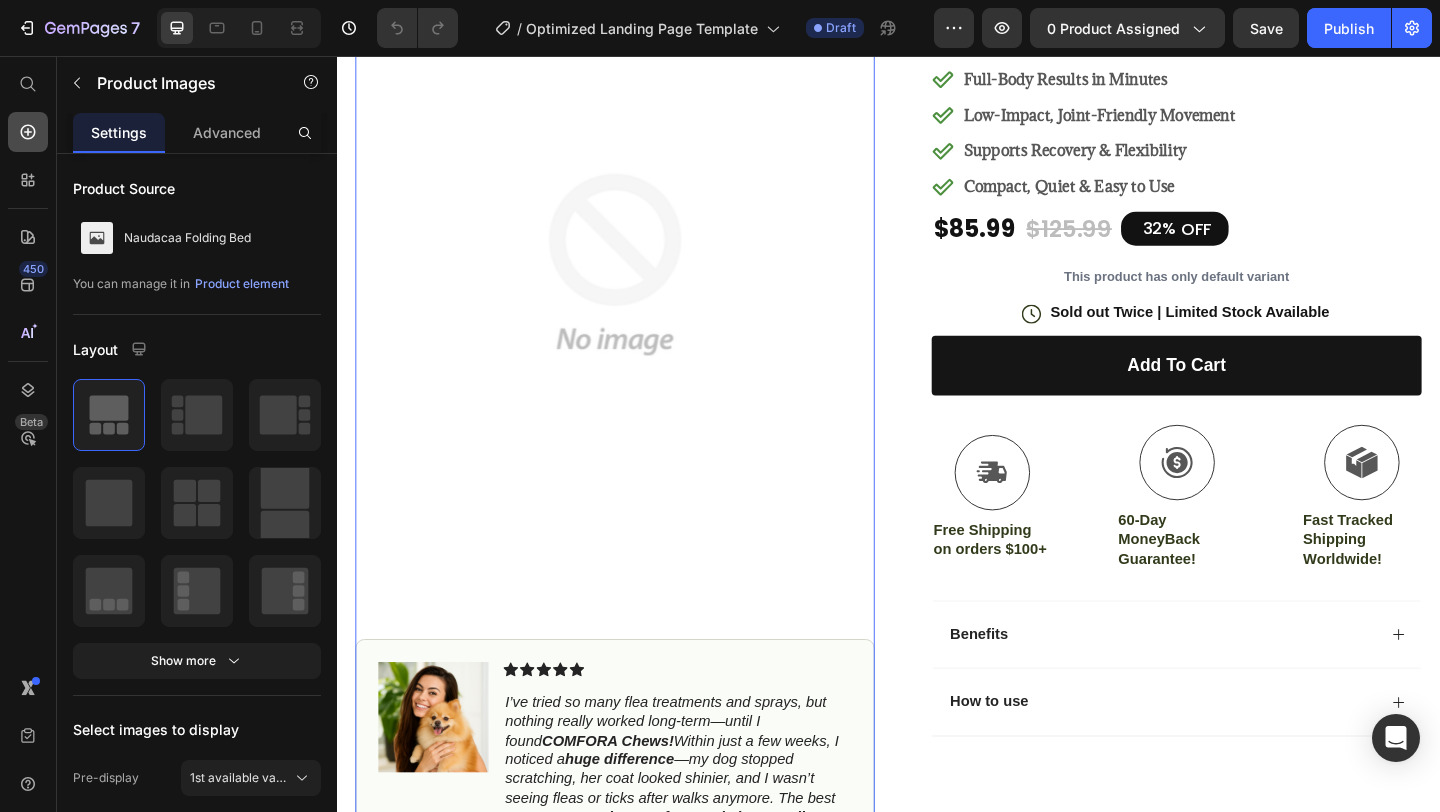 click 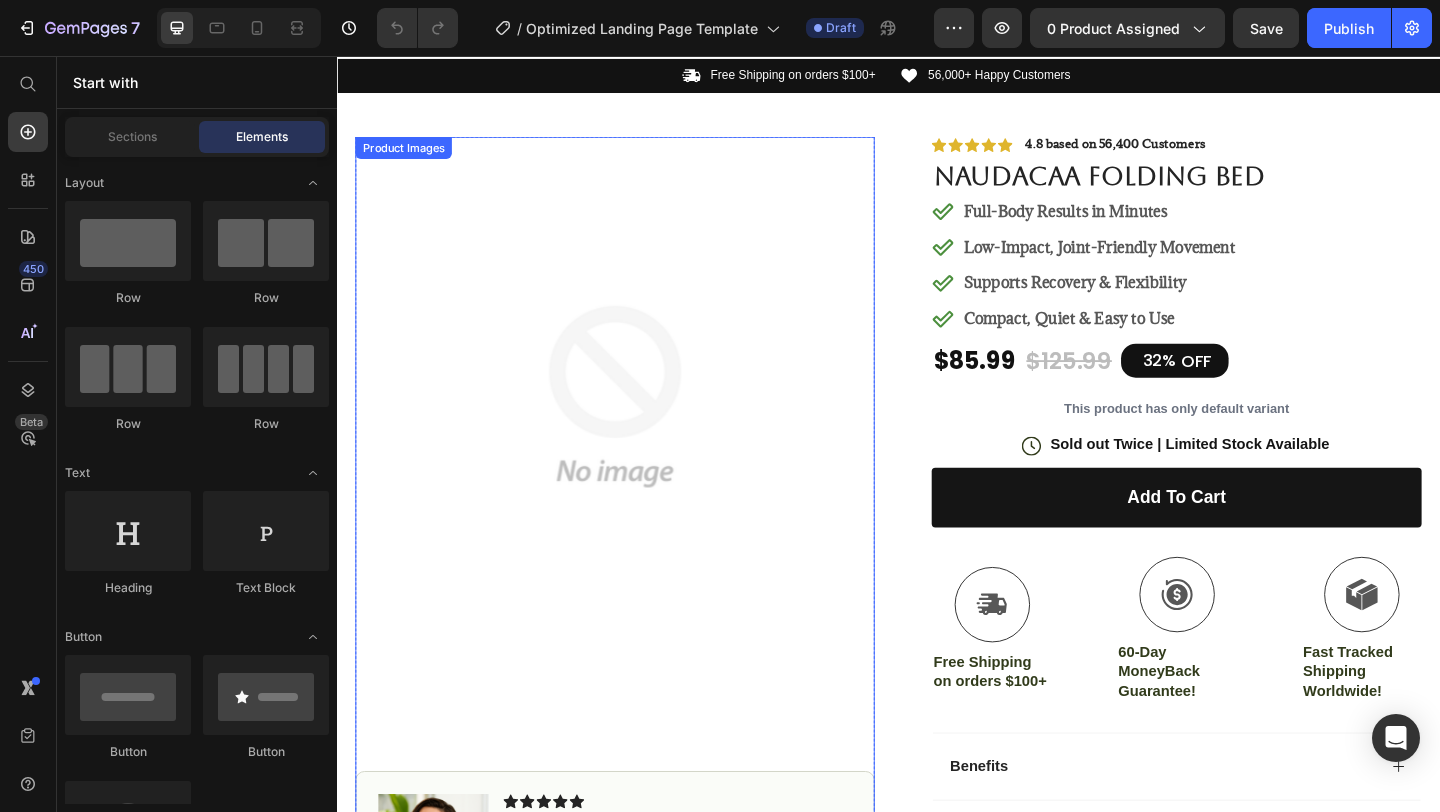 scroll, scrollTop: 0, scrollLeft: 0, axis: both 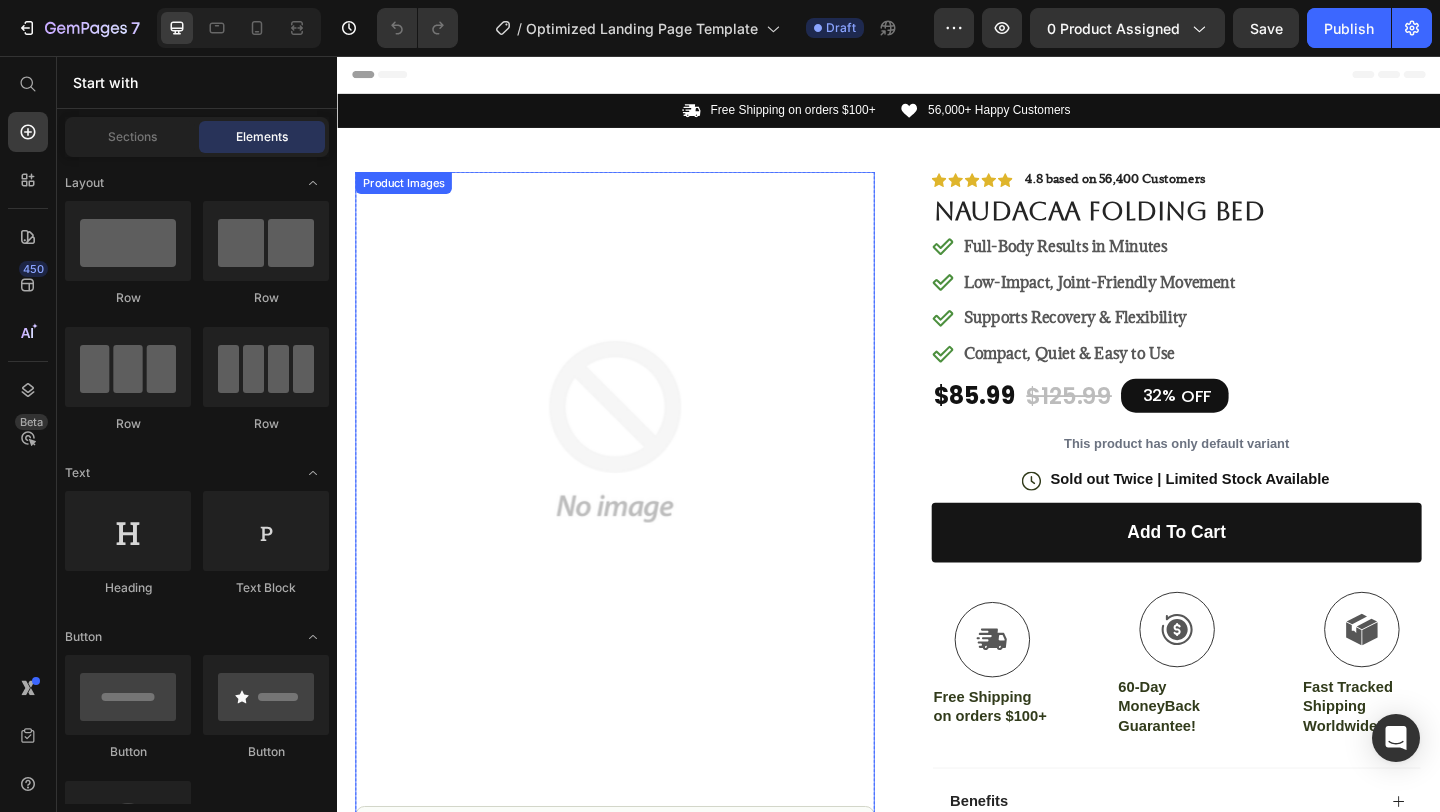 click at bounding box center [639, 464] 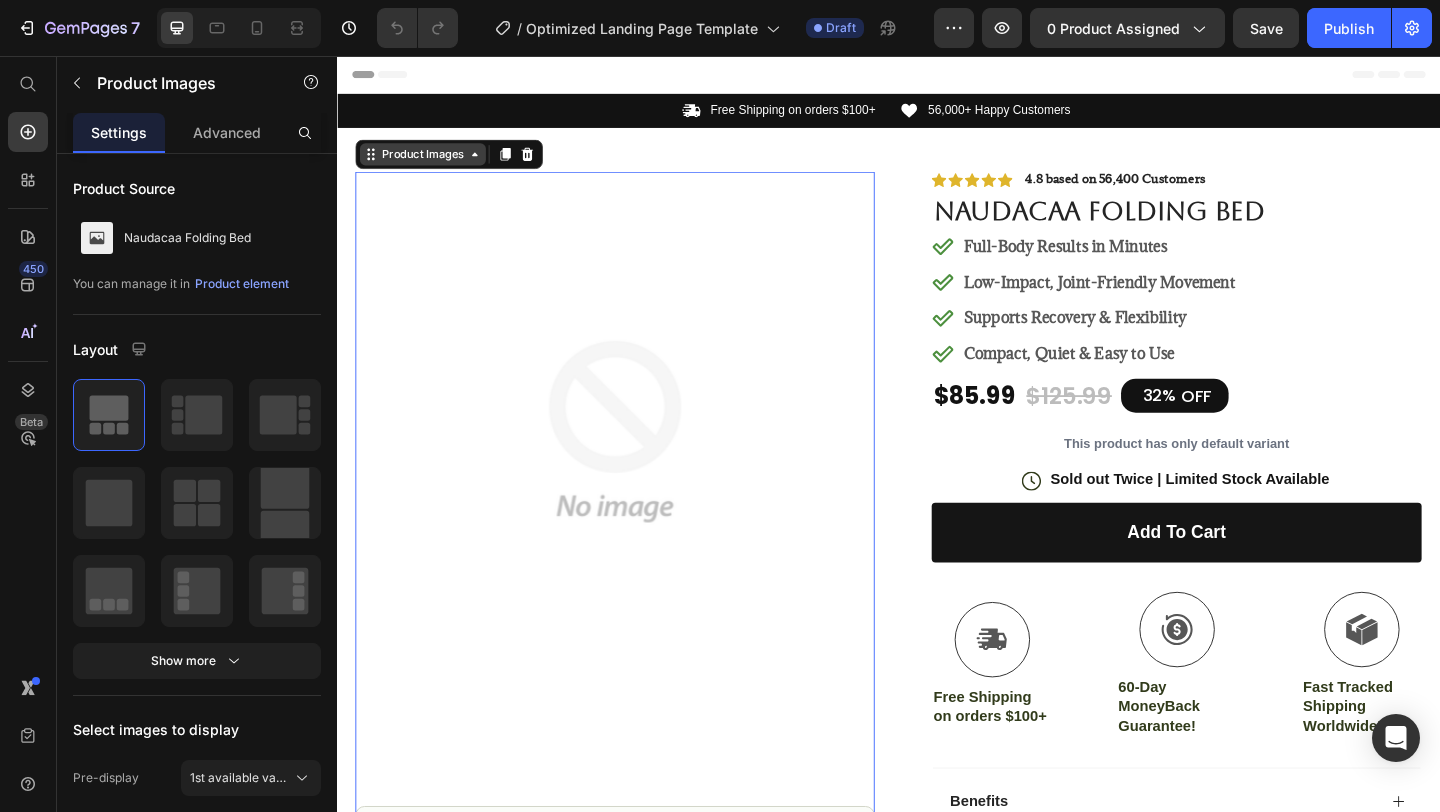 click on "Product Images" at bounding box center (430, 163) 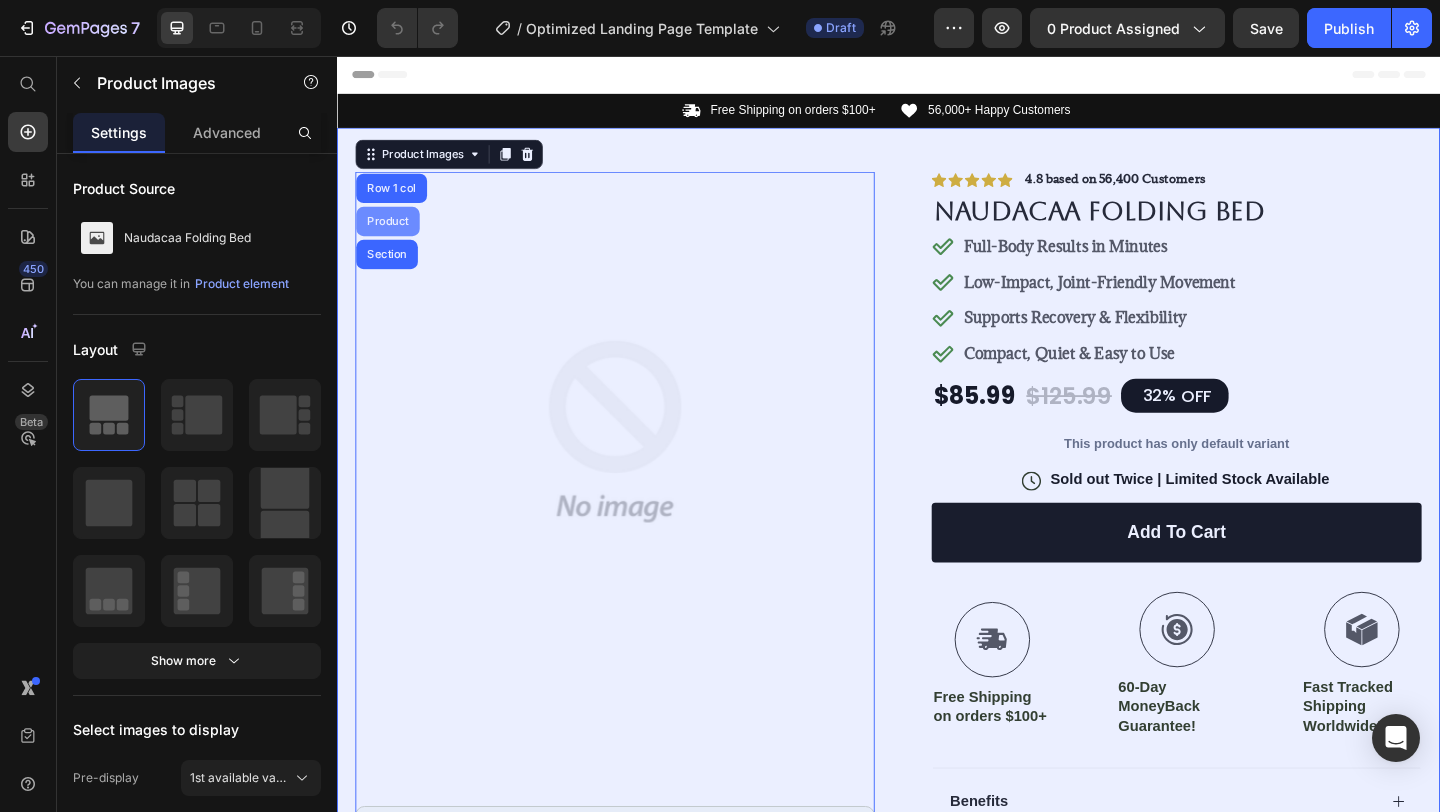 click on "Product" at bounding box center (392, 236) 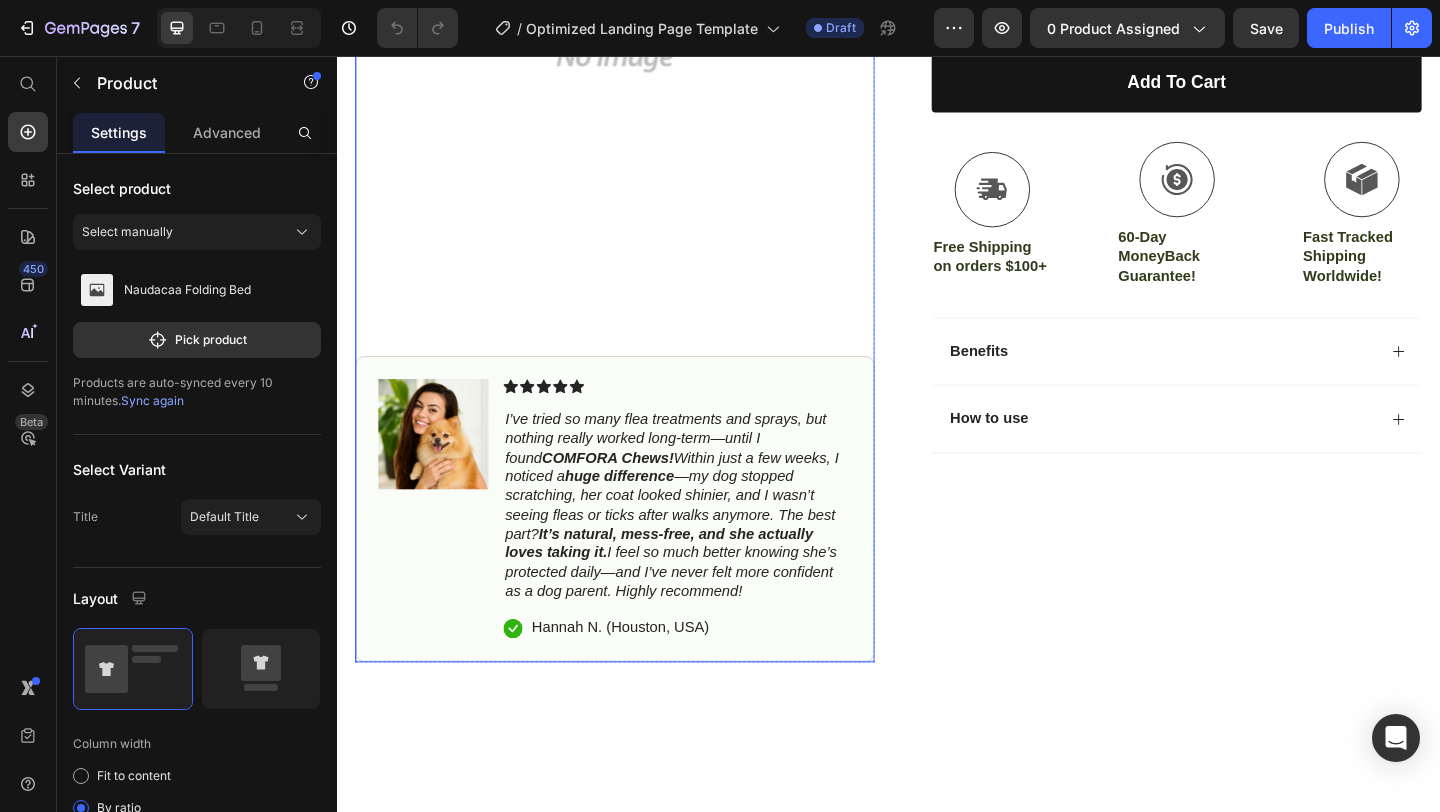 scroll, scrollTop: 0, scrollLeft: 0, axis: both 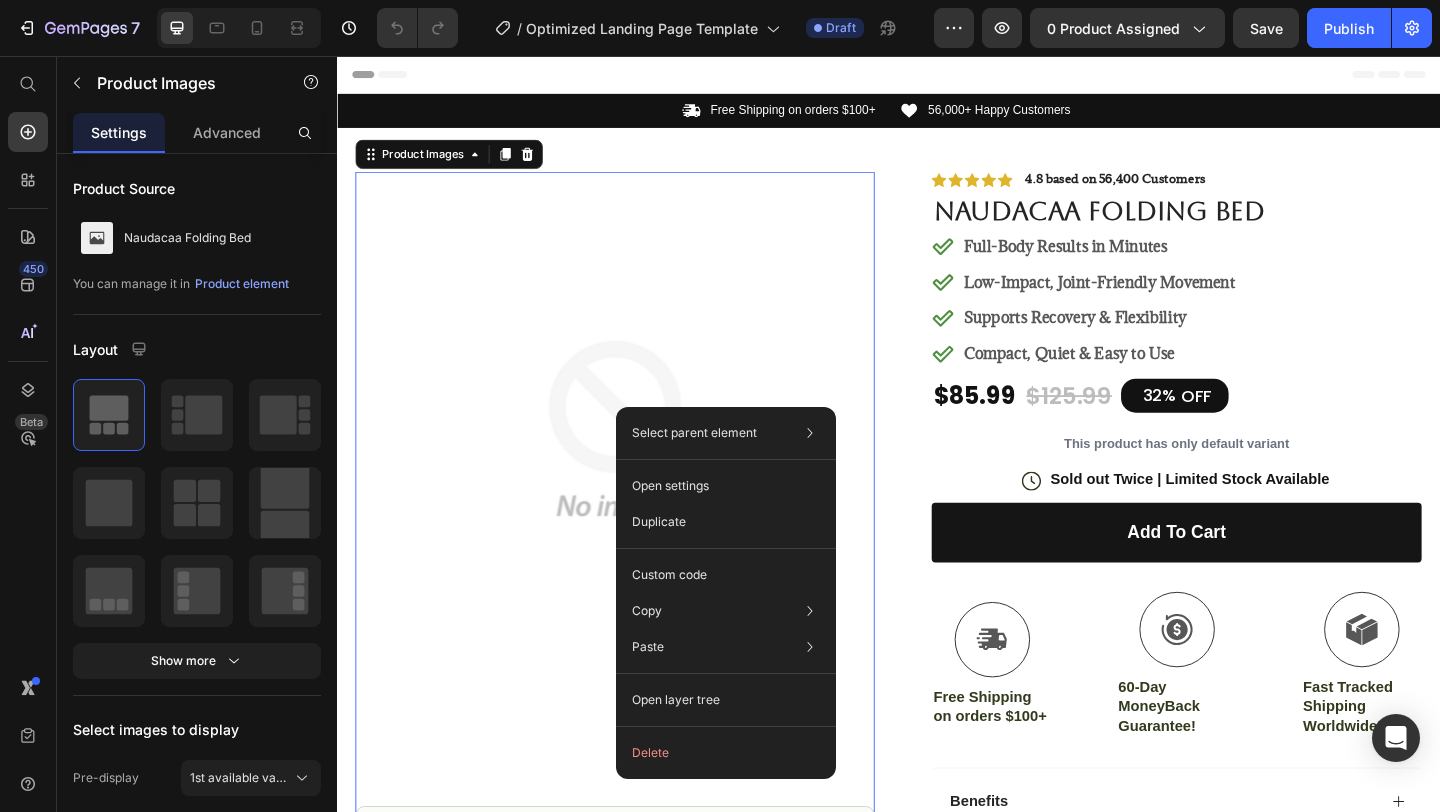drag, startPoint x: 639, startPoint y: 444, endPoint x: 694, endPoint y: 436, distance: 55.578773 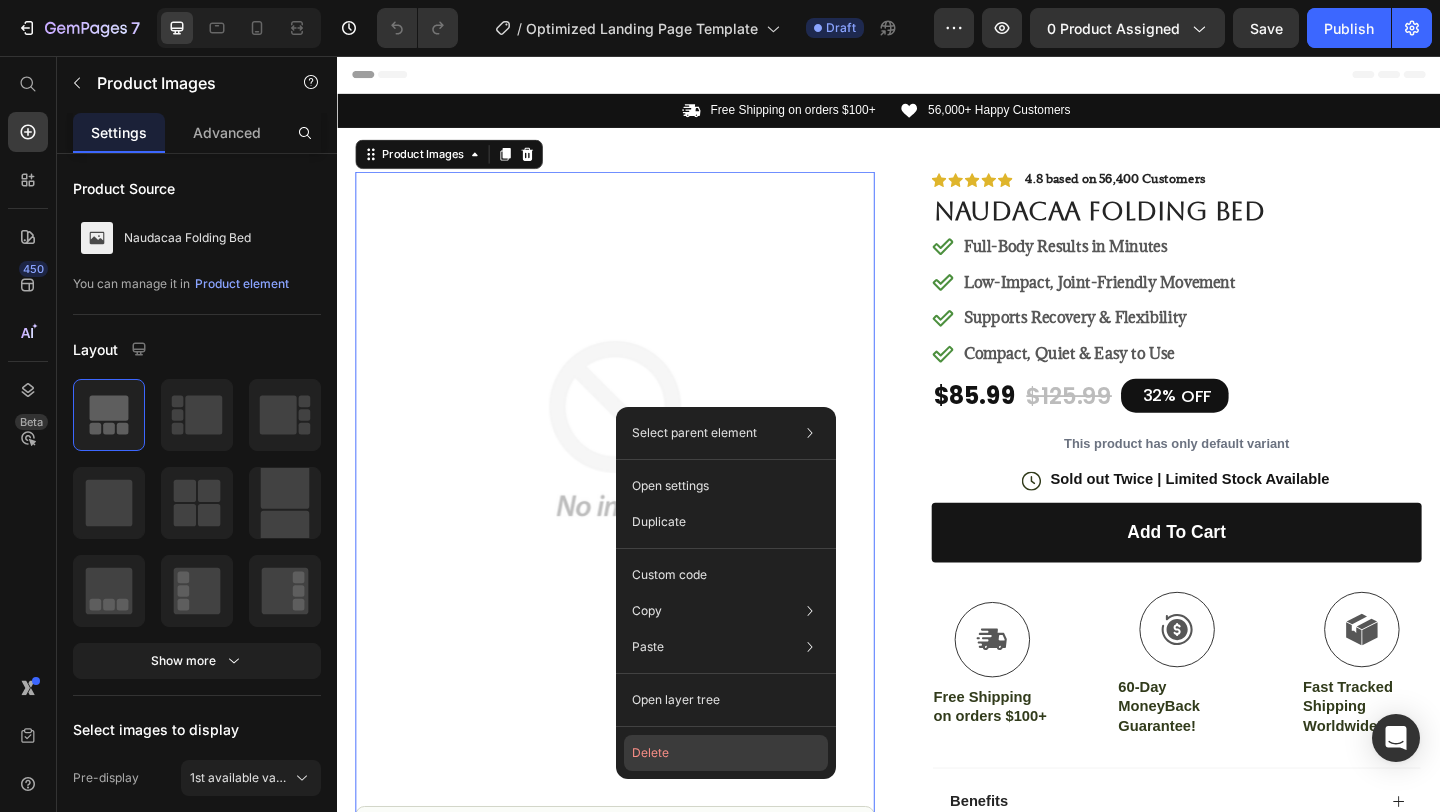click on "Delete" 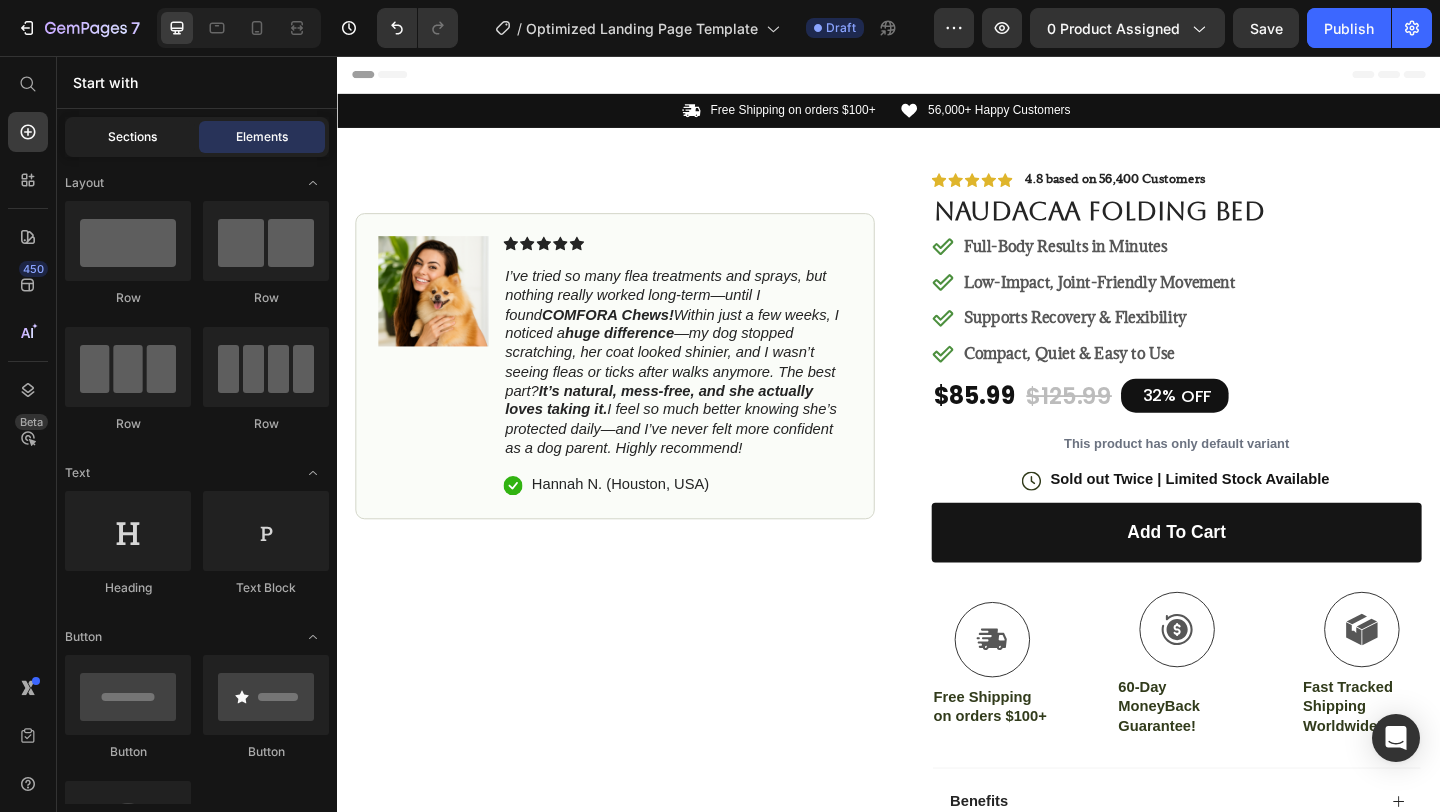 click on "Sections" 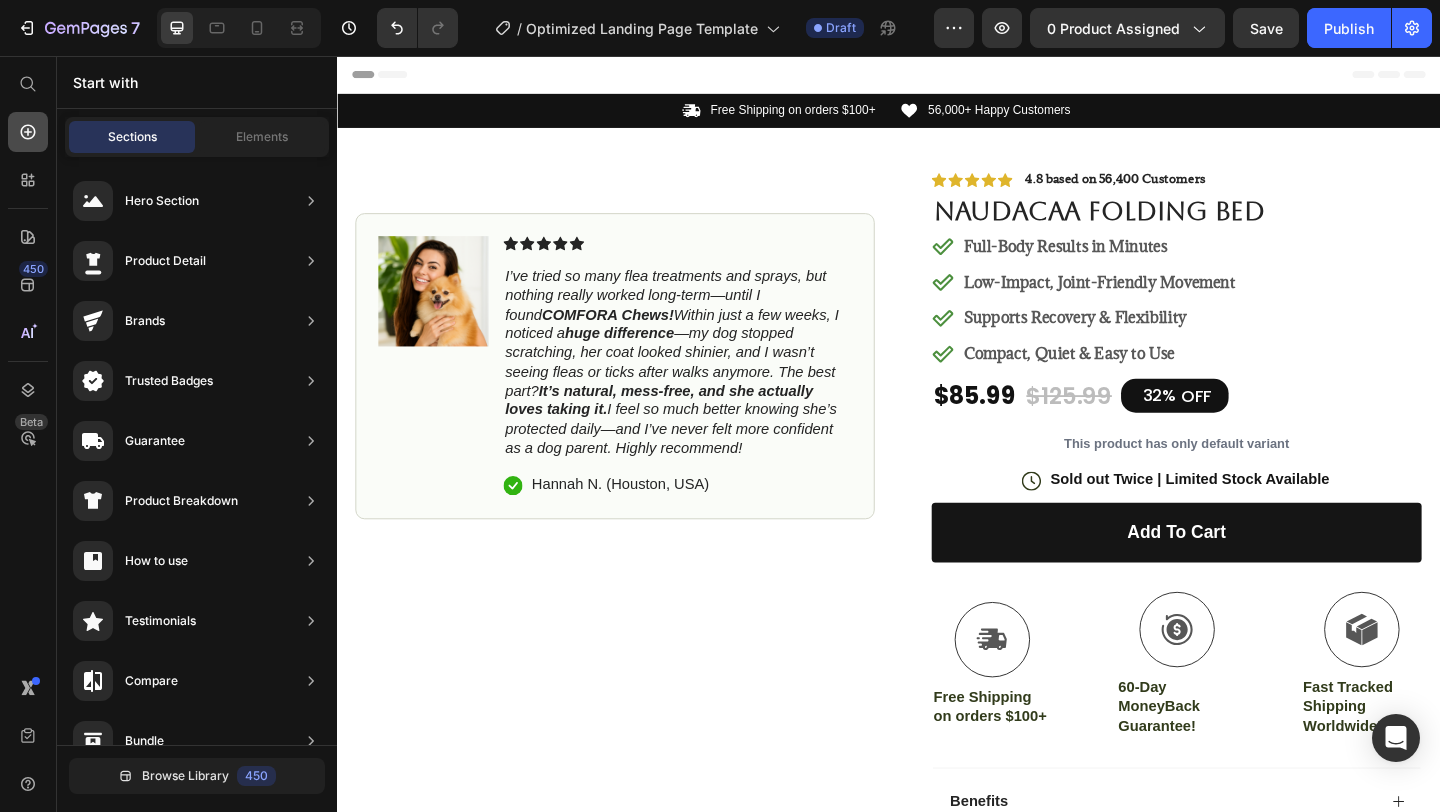 click 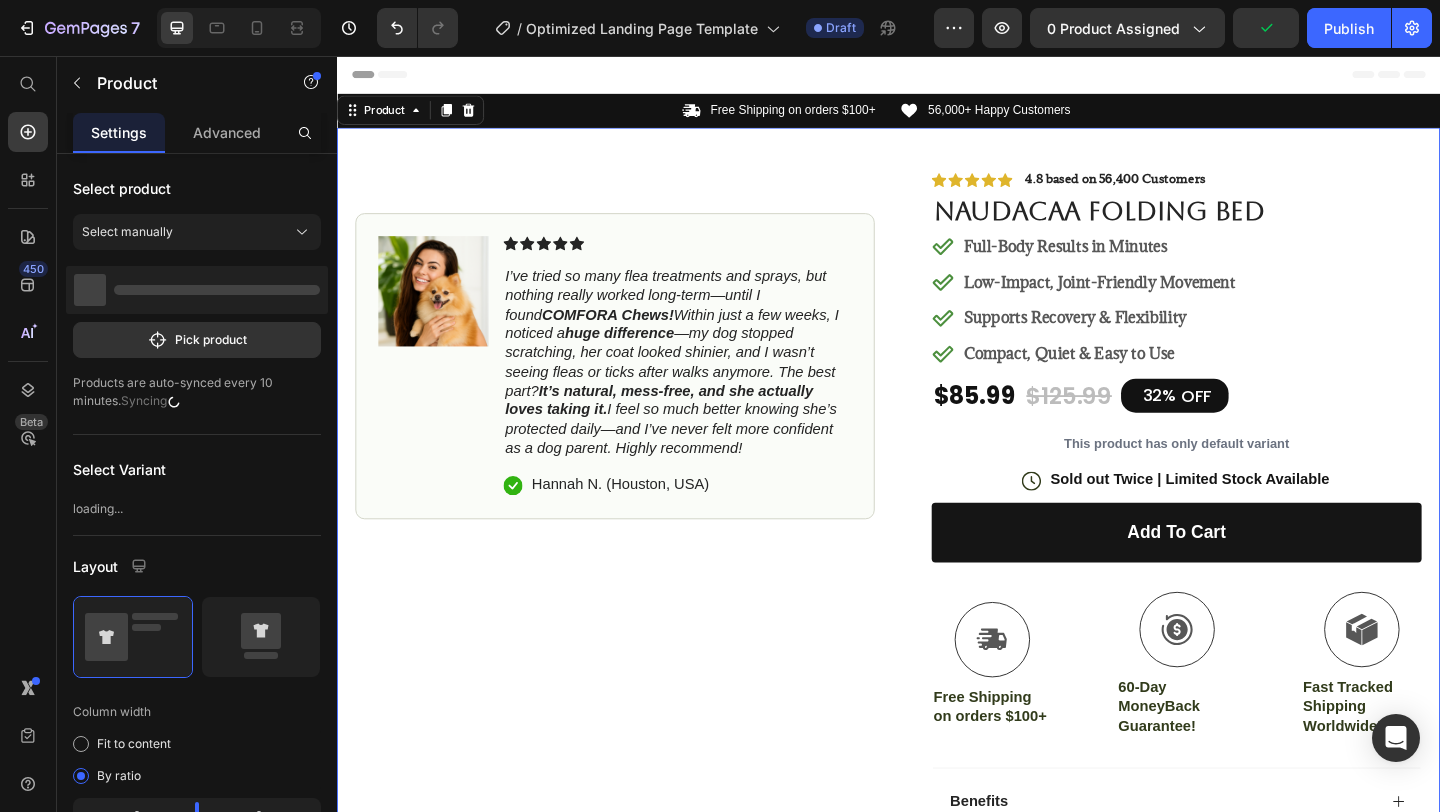 click on "#1 Home fitness Product of 2024 Text Block Image Icon Icon Icon Icon Icon Icon List I’ve tried so many flea treatments and sprays, but nothing really worked long-term—until I found  COMFORA Chews!  Within just a few weeks, I noticed a  huge difference —my dog stopped scratching, her coat looked shinier, and I wasn’t seeing fleas or ticks after walks anymore. The best part?  It’s natural, mess-free, and she actually loves taking it.  I feel so much better knowing she’s protected daily—and I’ve never felt more confident as a dog parent. Highly recommend! Text Block
Icon Hannah N. (Houston, USA) Text Block Row Row Row Icon Icon Icon Icon Icon Icon List 4.8 based on 56,400 Customers Text Block Row Naudacaa Folding Bed Product Title
Full-Body Results in Minutes
Low-Impact, Joint-Friendly Movement
Supports Recovery & Flexibility
Compact, Quiet & Easy to Use Item List $85.99 Product Price $125.99 Product Price 32% OFF Discount Tag" at bounding box center [937, 572] 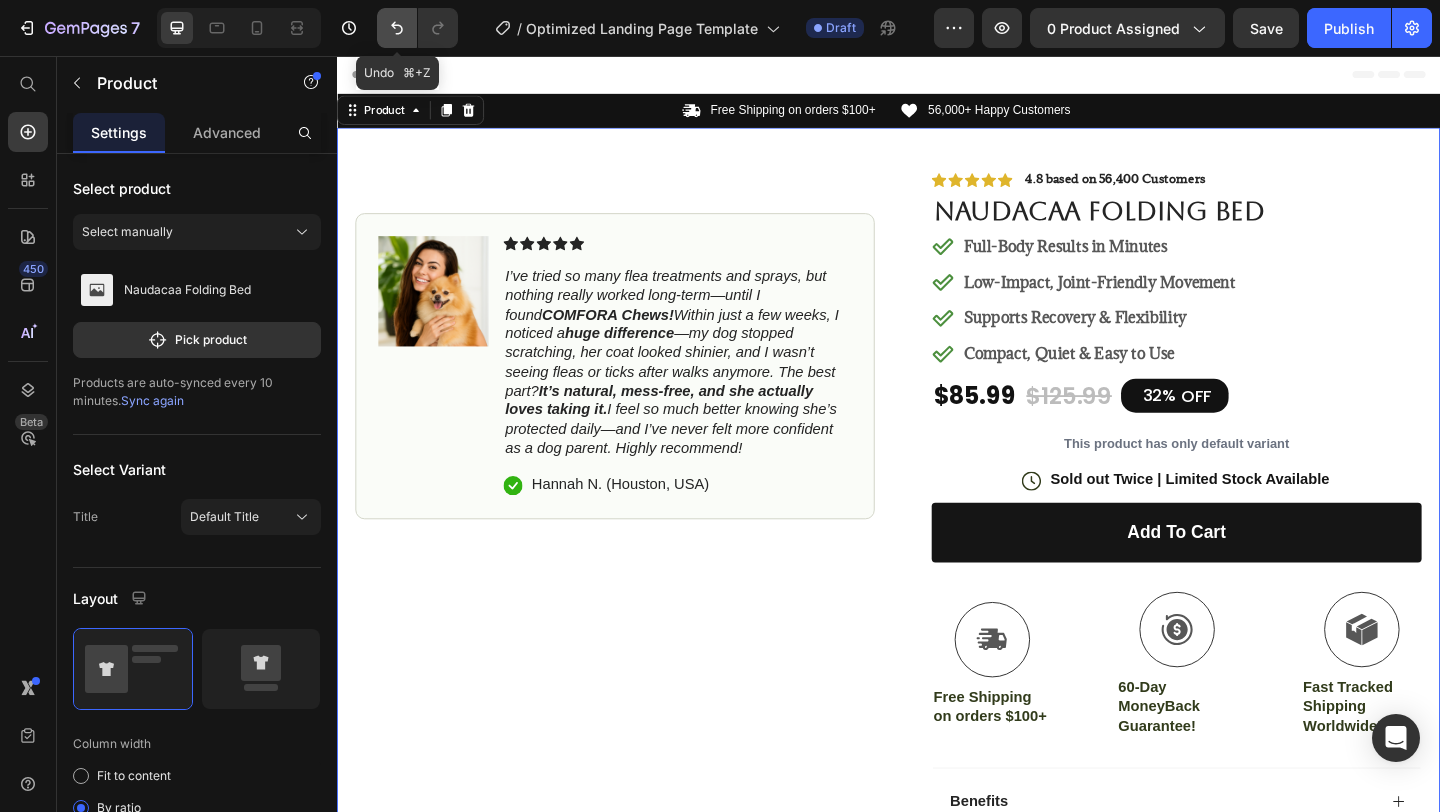 click 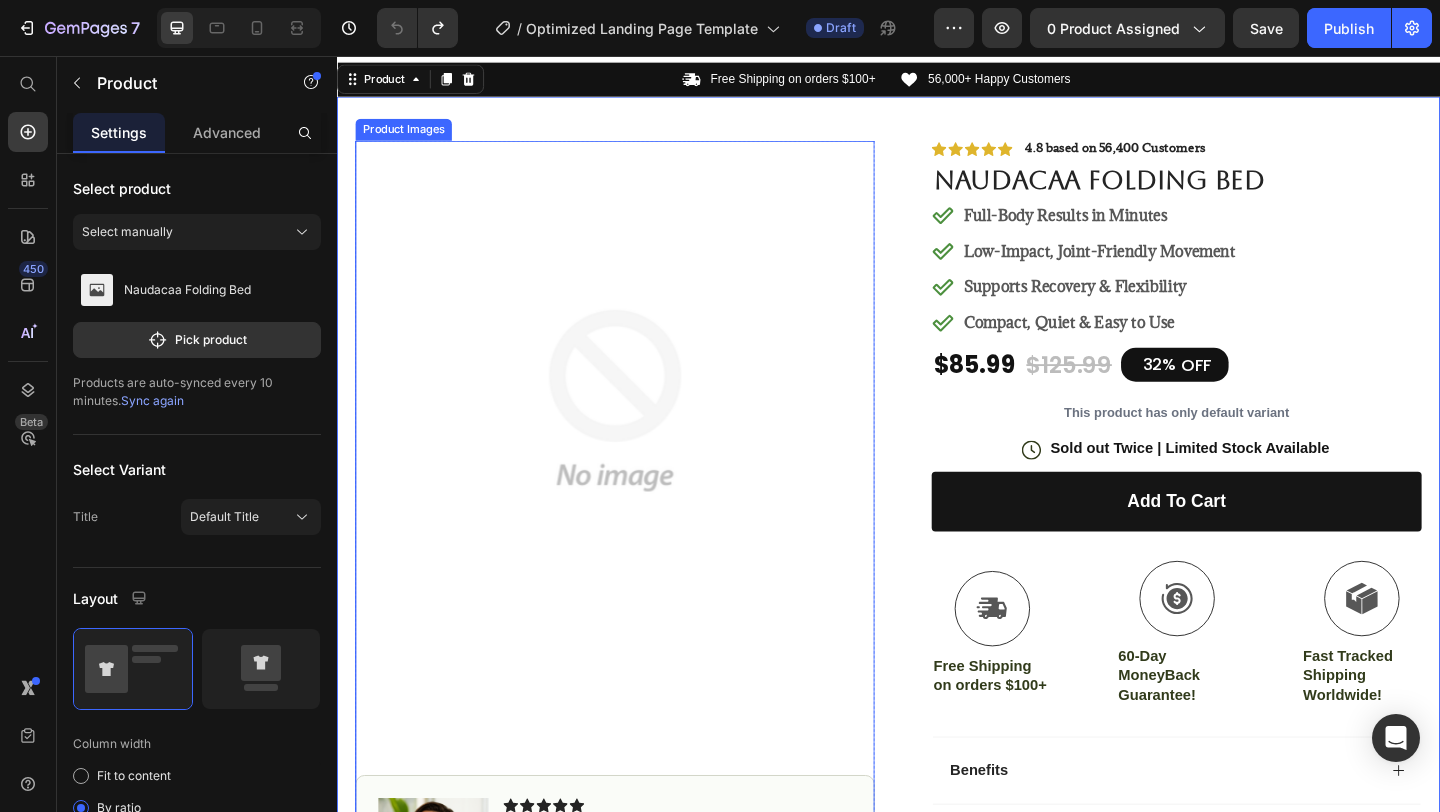scroll, scrollTop: 36, scrollLeft: 0, axis: vertical 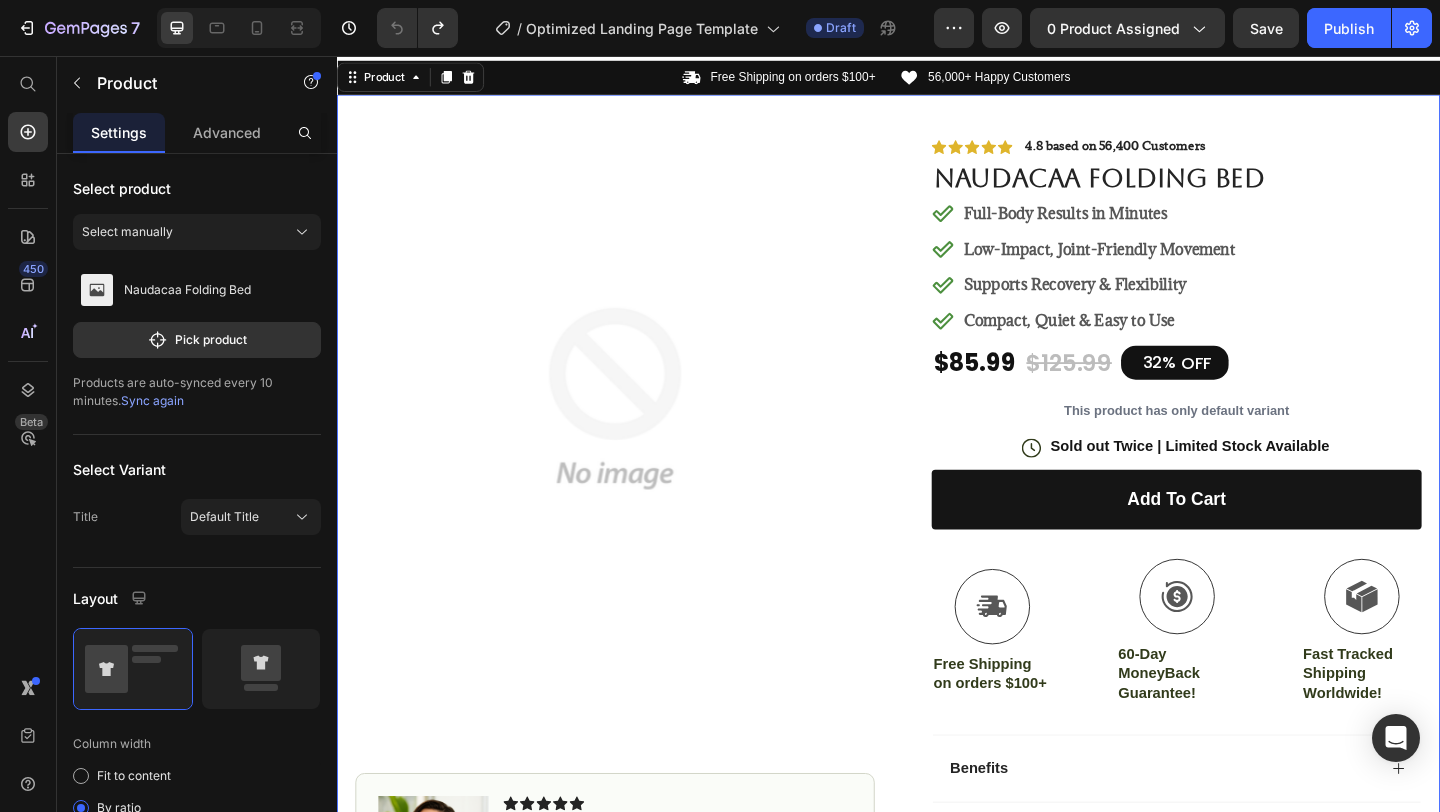 click at bounding box center [639, 428] 